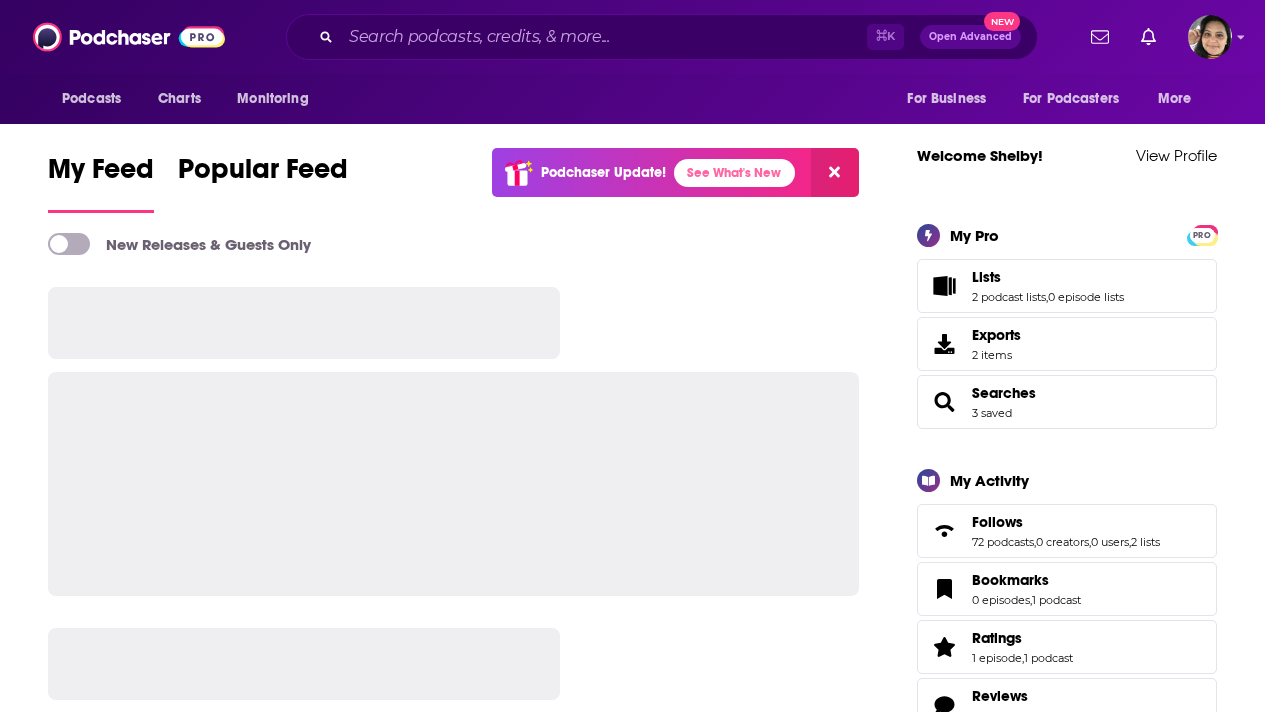 scroll, scrollTop: 0, scrollLeft: 0, axis: both 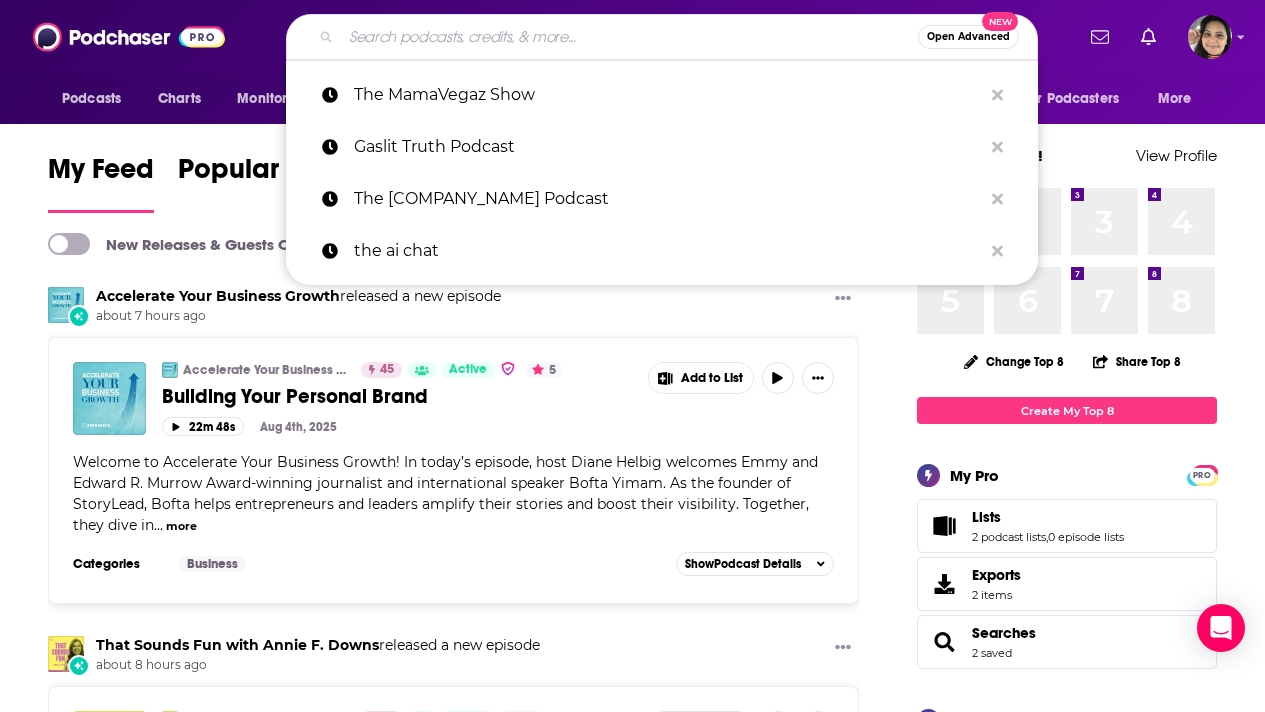 click at bounding box center (629, 37) 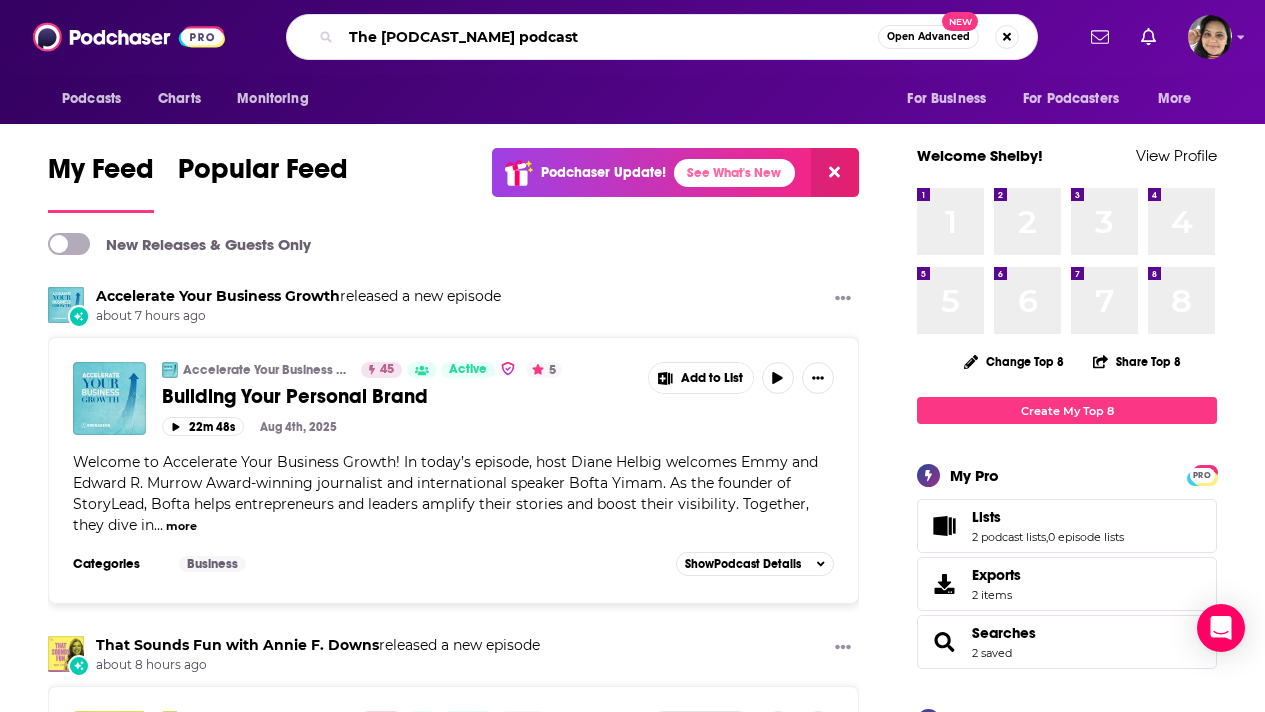 type on "The [PODCAST_NAME] podcast" 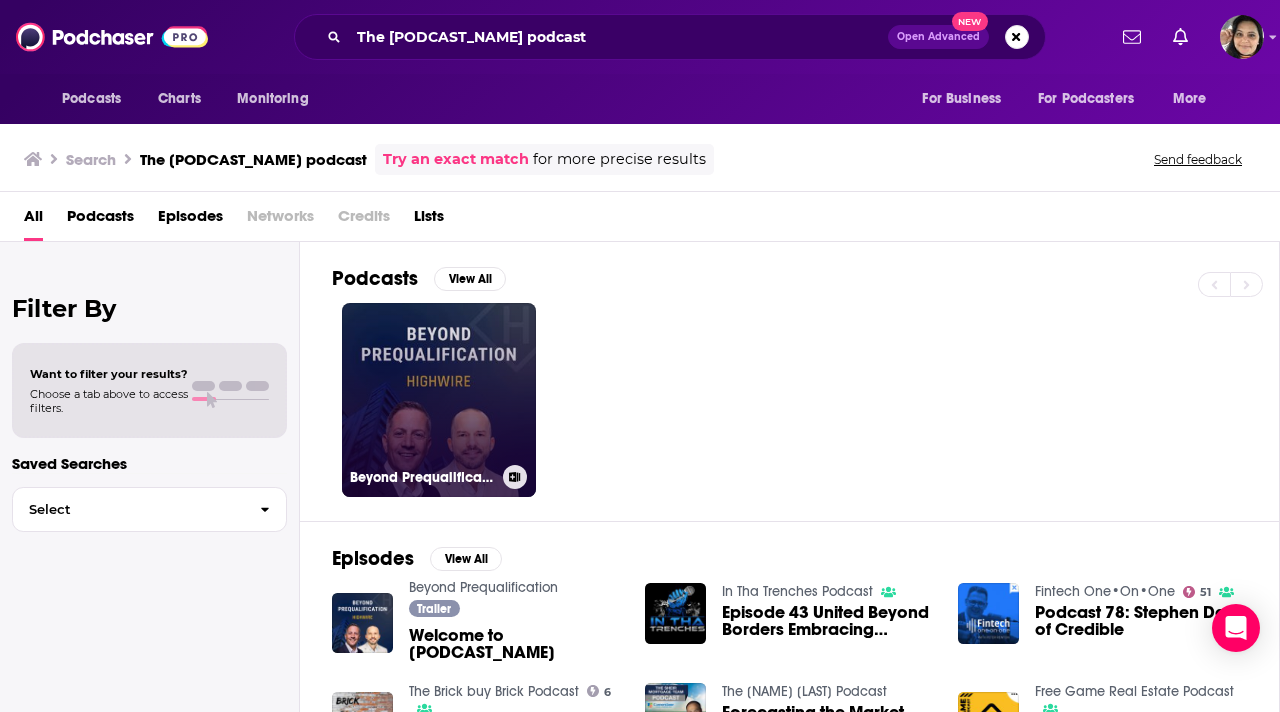 click on "Beyond Prequalification" at bounding box center (439, 400) 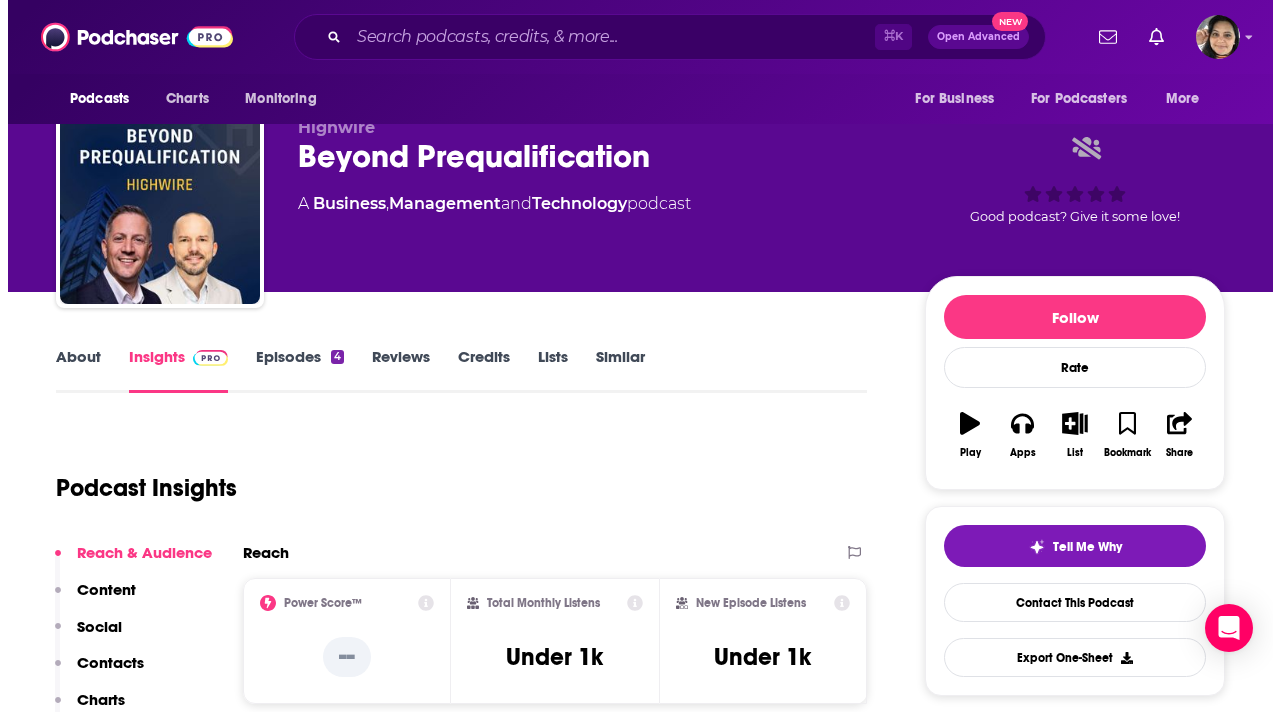 scroll, scrollTop: 0, scrollLeft: 0, axis: both 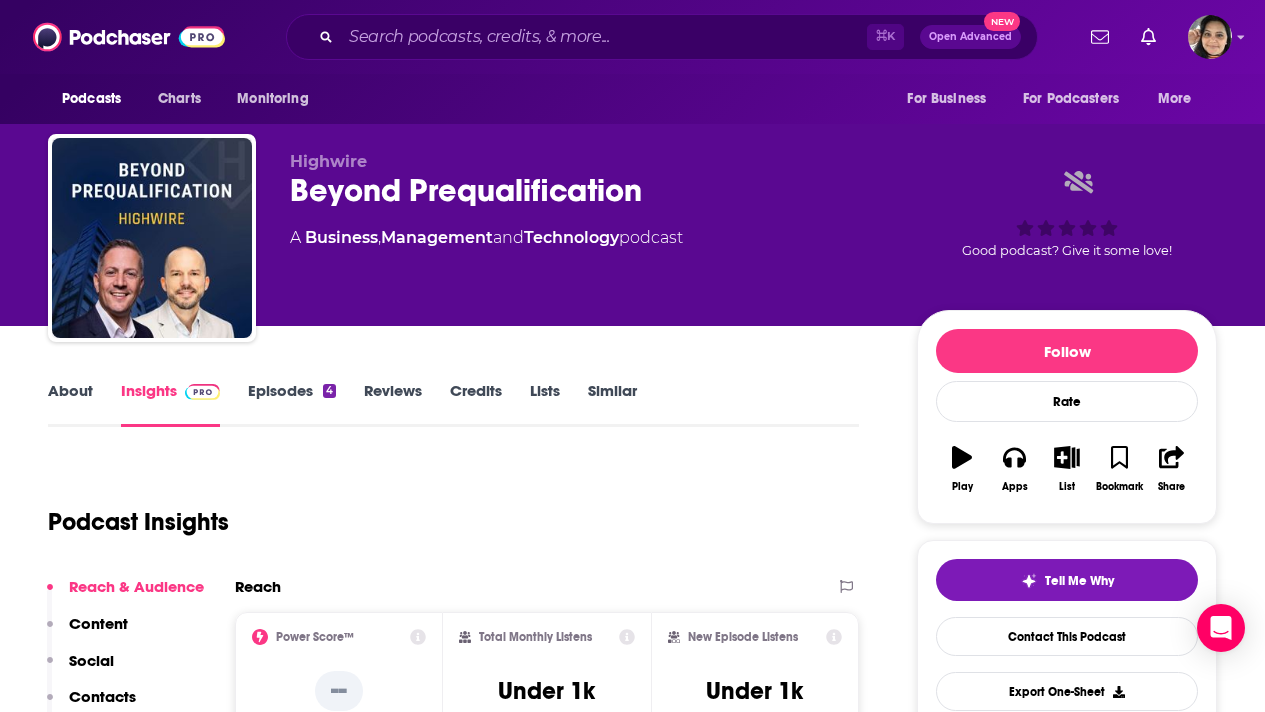 click on "About" at bounding box center [70, 404] 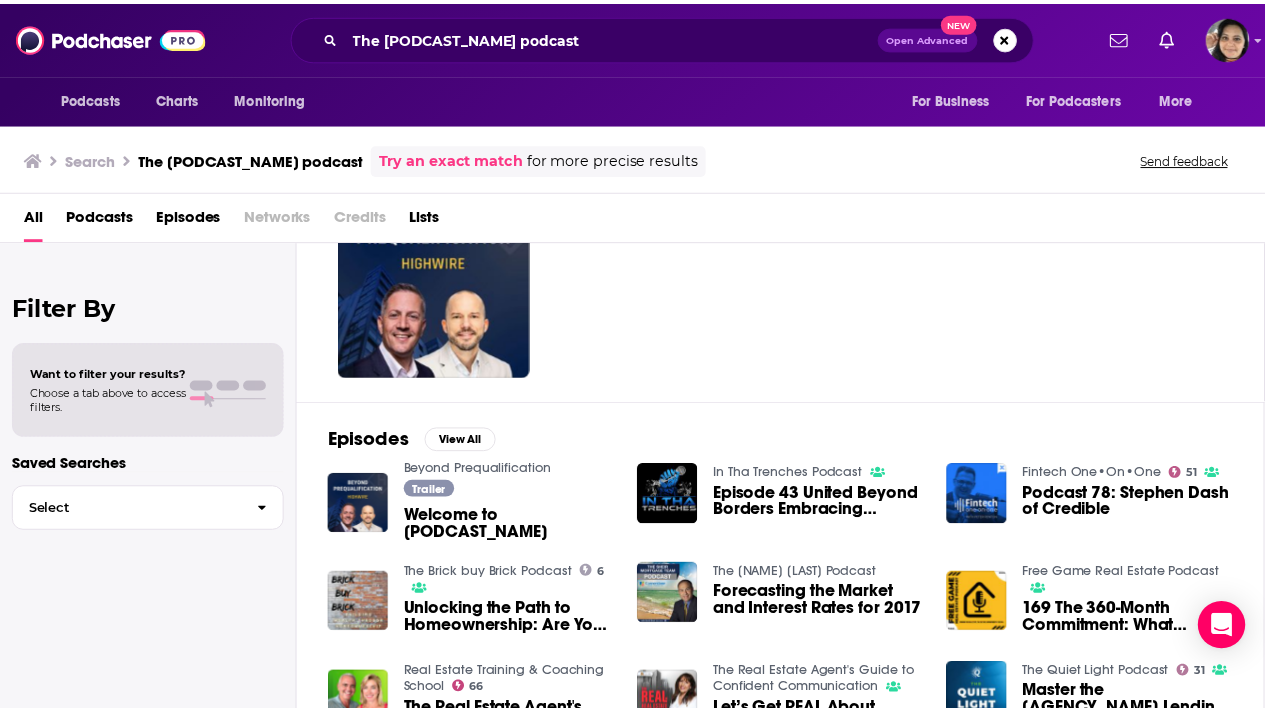 scroll, scrollTop: 133, scrollLeft: 0, axis: vertical 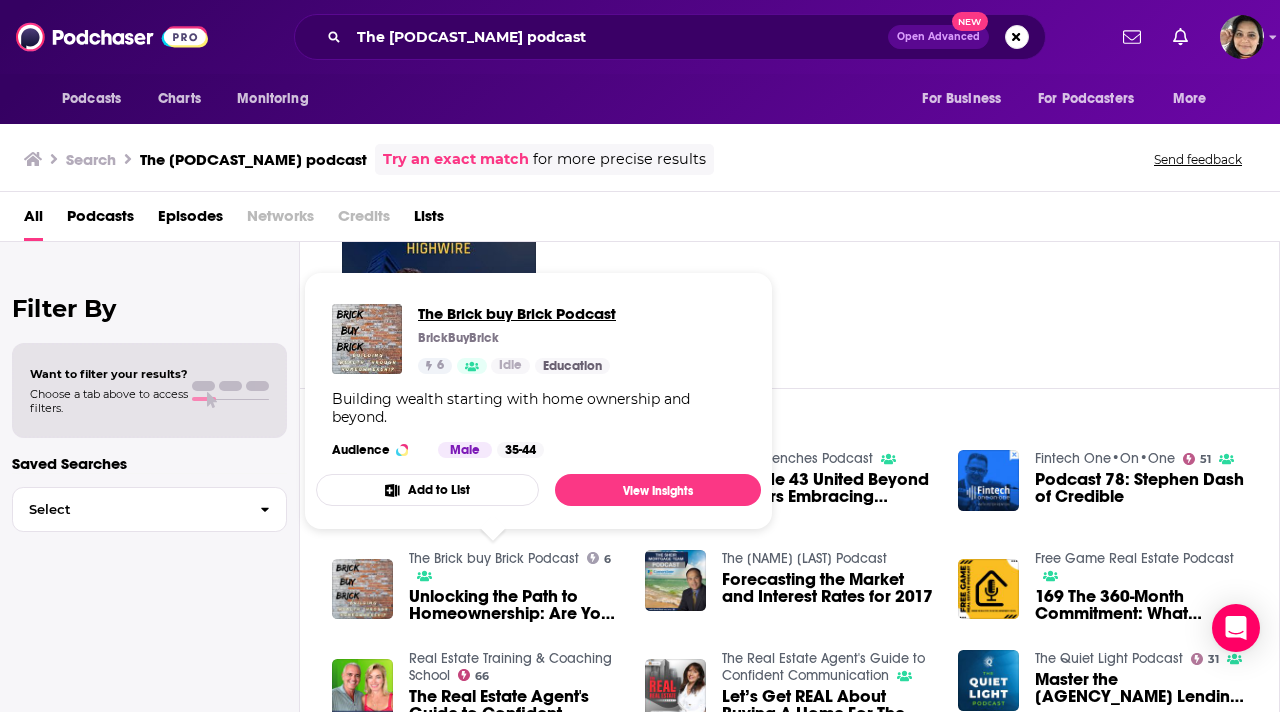 click on "The Brick buy Brick Podcast" at bounding box center [517, 313] 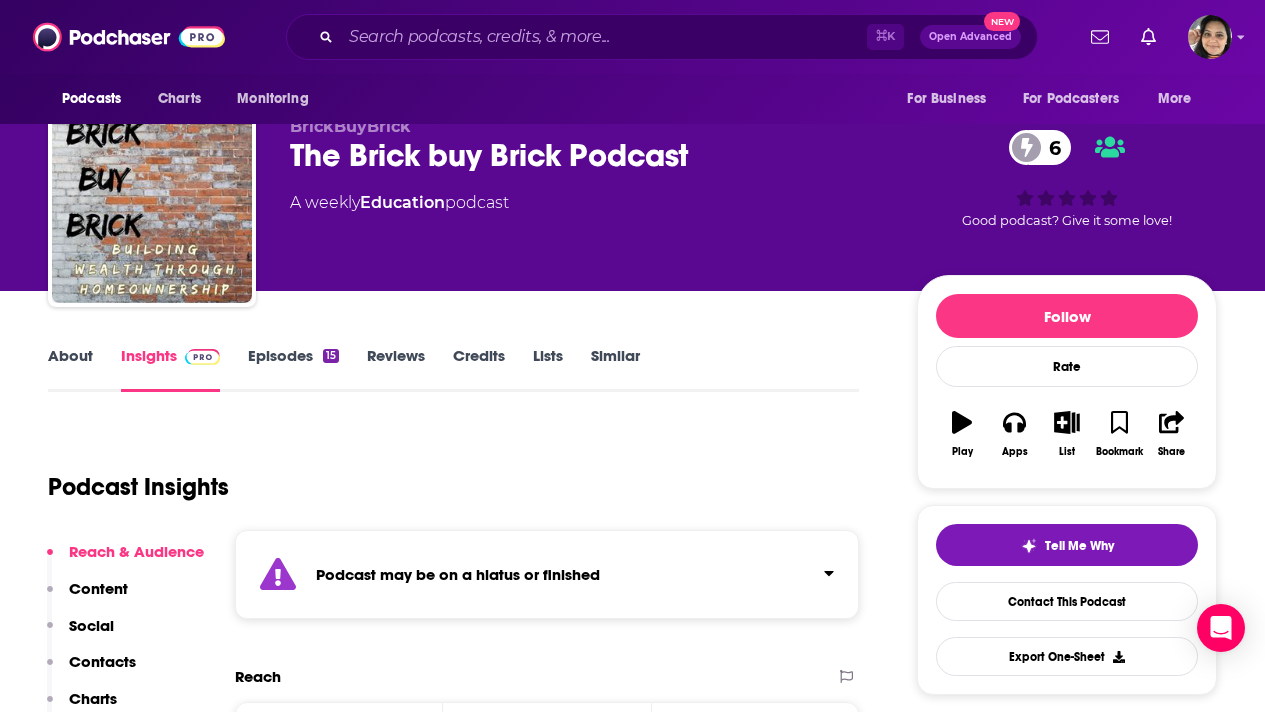 scroll, scrollTop: 0, scrollLeft: 0, axis: both 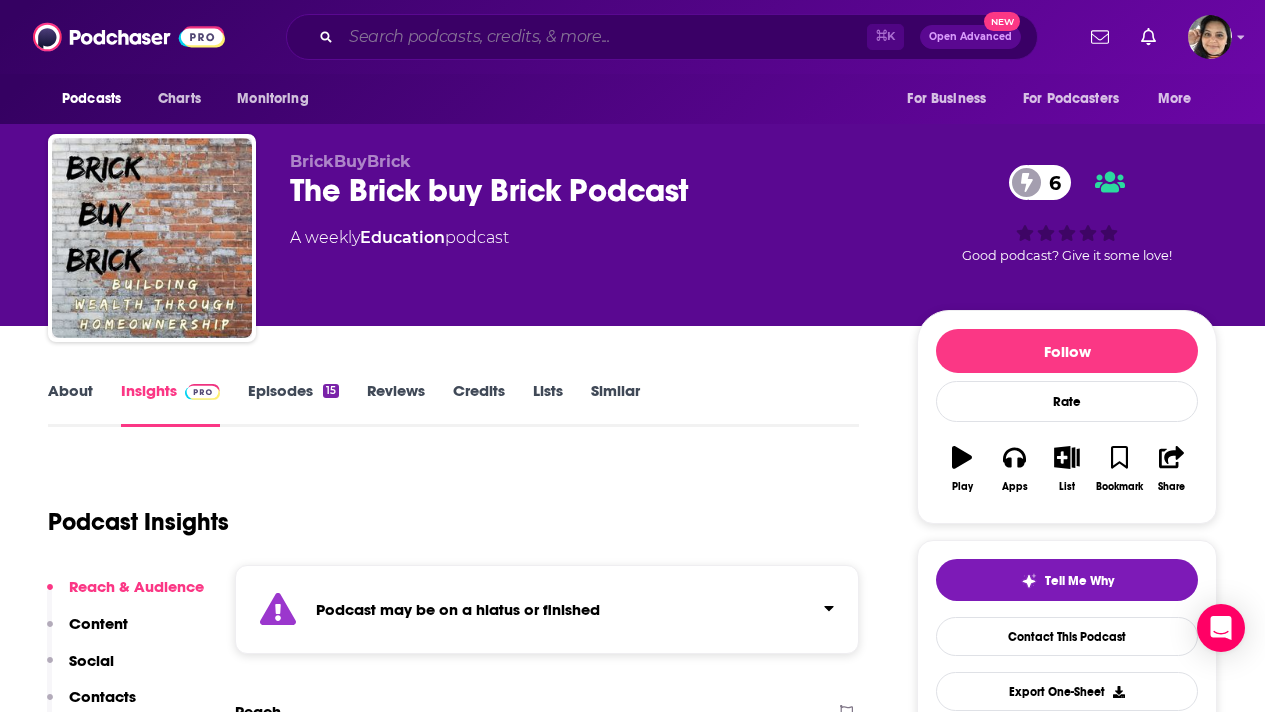 click at bounding box center (604, 37) 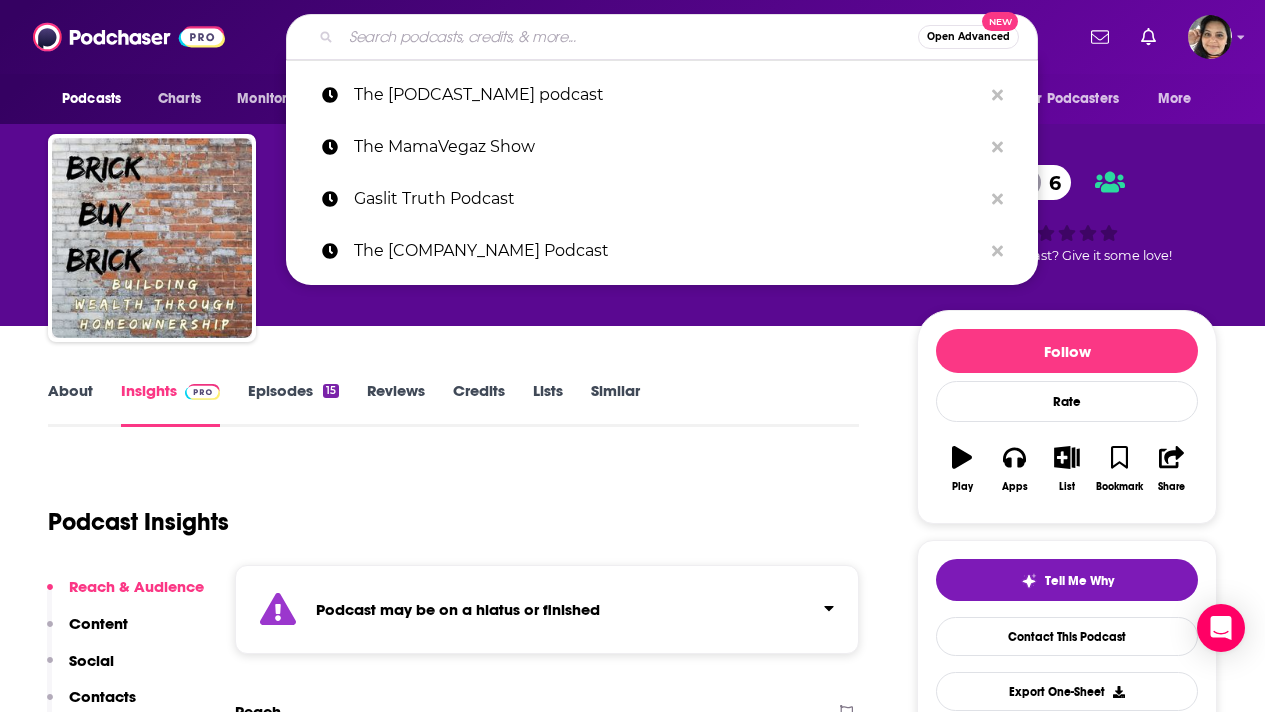 paste on "LEAN INTO EXCELLENCE PODCAST" 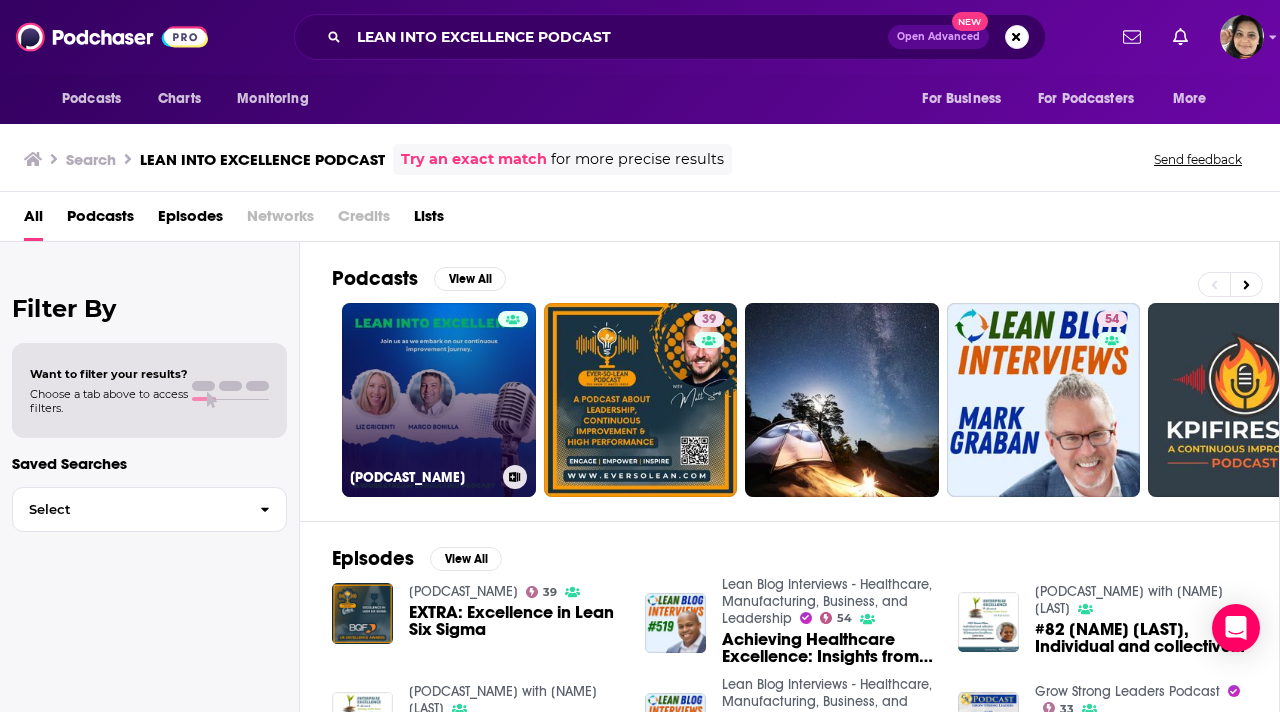 click on "Lean Into Excellence" at bounding box center [439, 400] 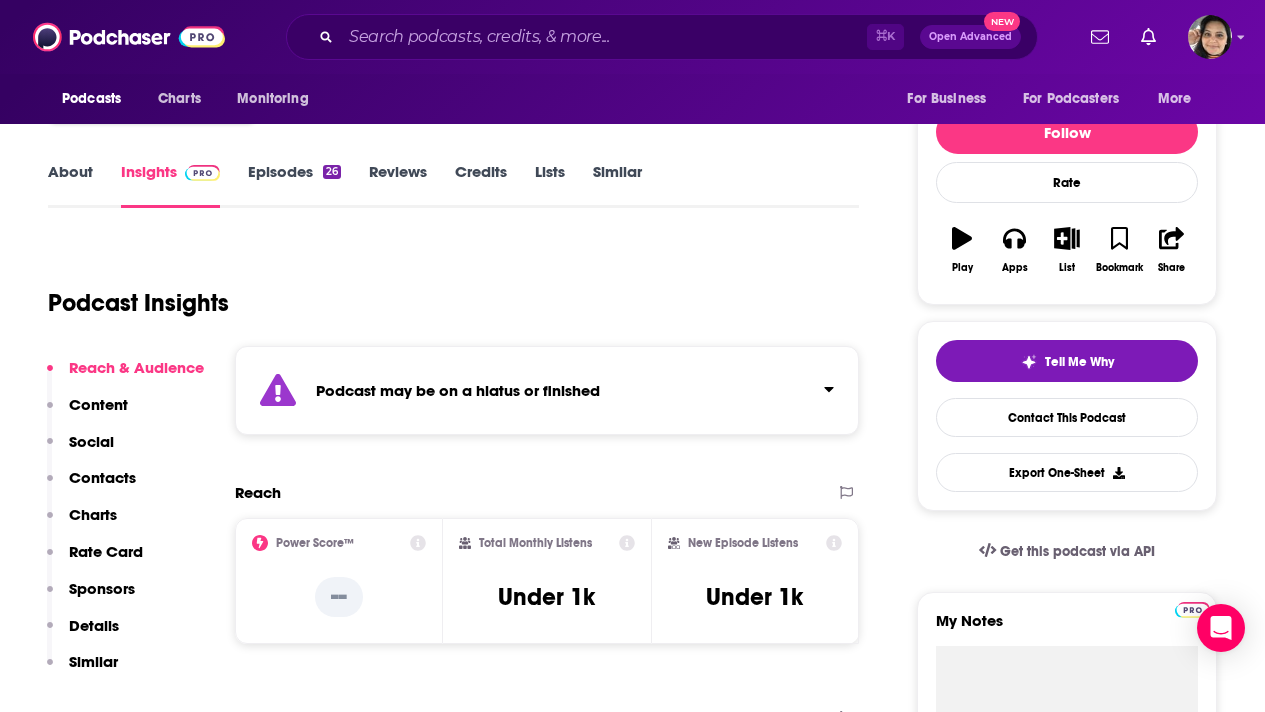 scroll, scrollTop: 0, scrollLeft: 0, axis: both 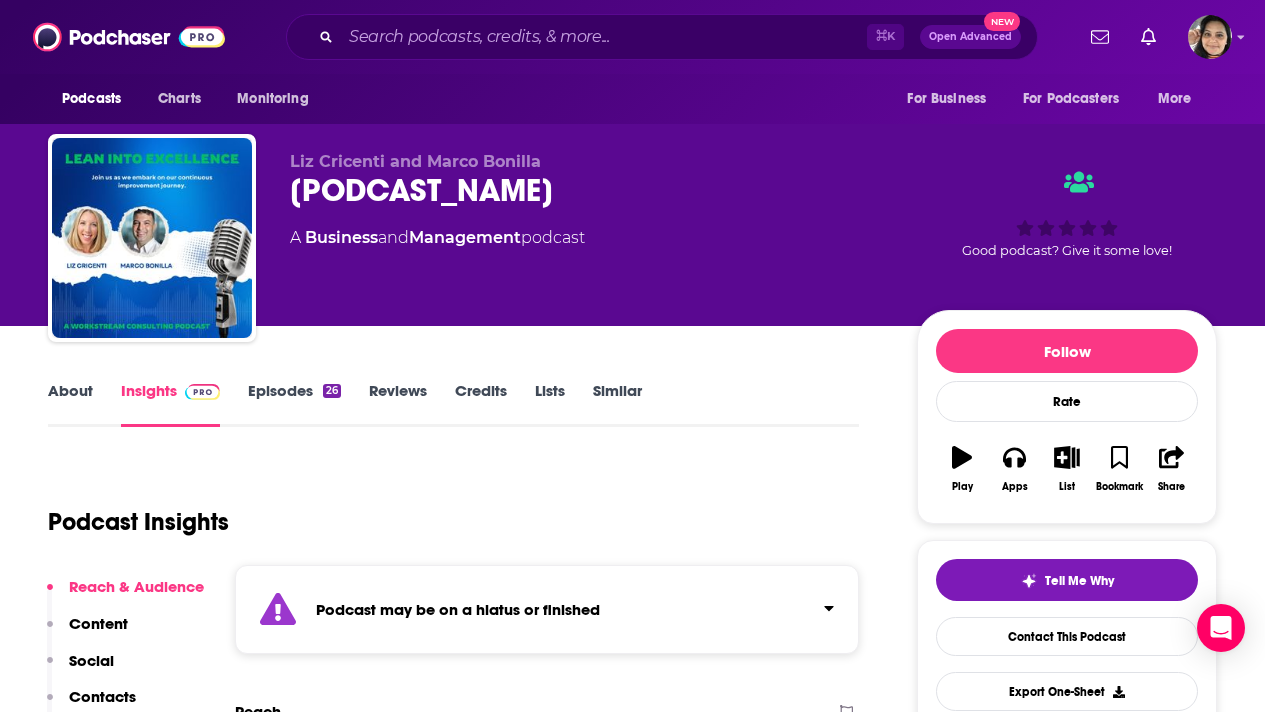 click on "Episodes 26" at bounding box center (294, 404) 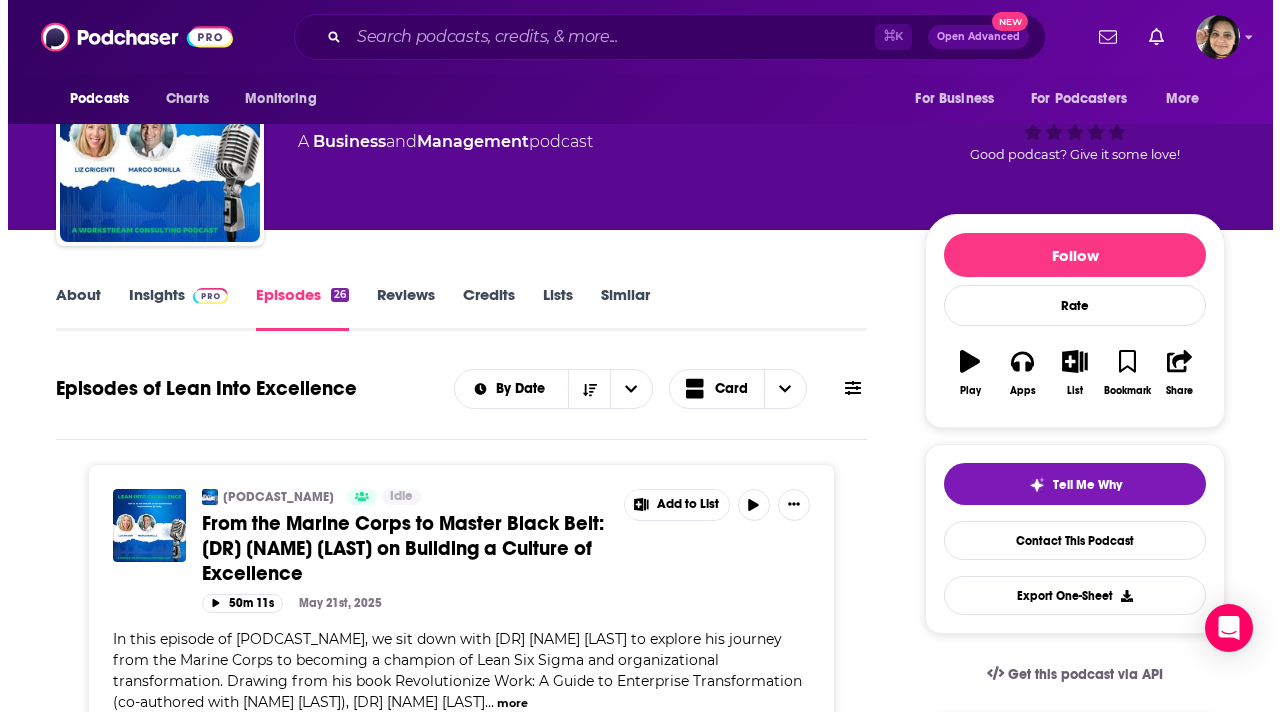 scroll, scrollTop: 0, scrollLeft: 0, axis: both 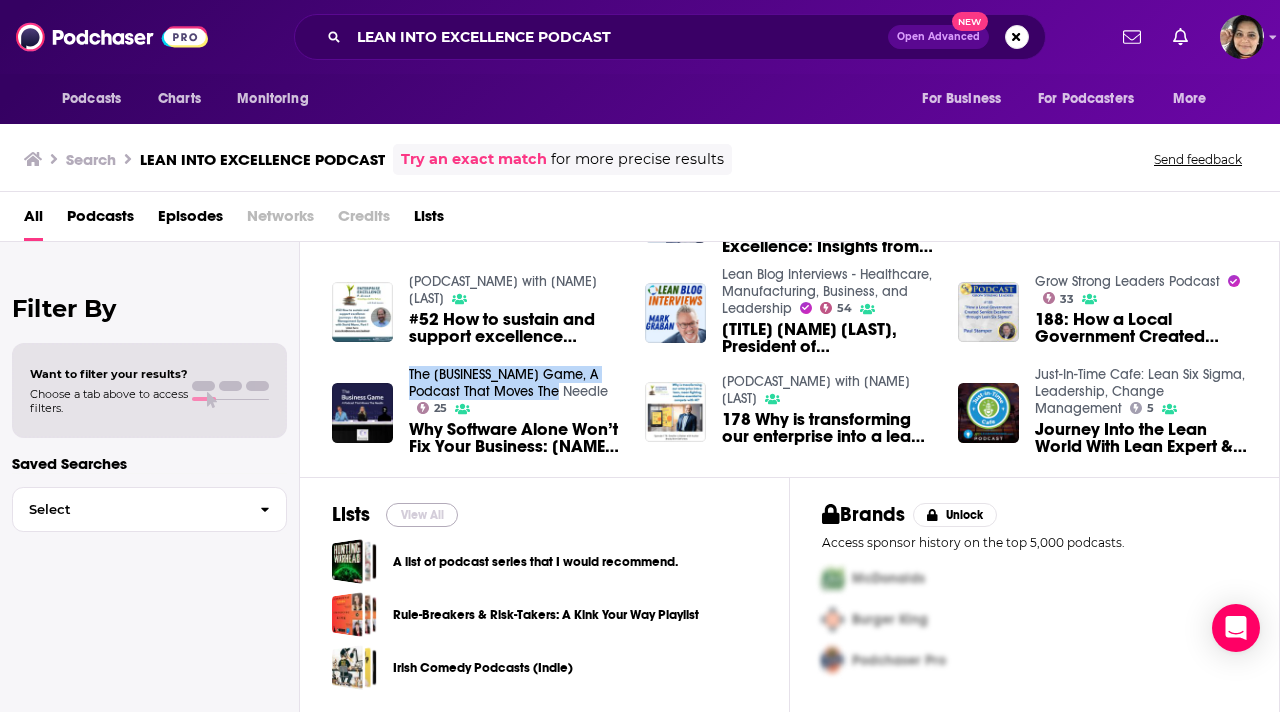 click on "View All" at bounding box center [422, 515] 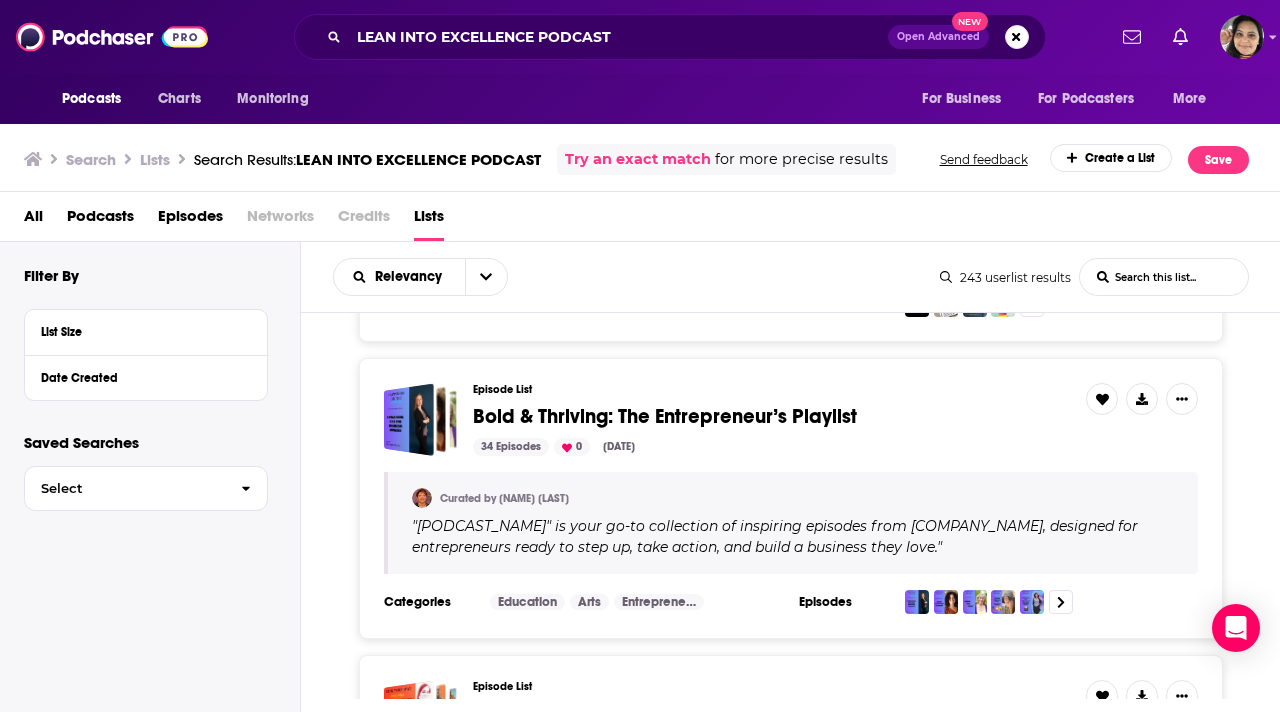 scroll, scrollTop: 1100, scrollLeft: 0, axis: vertical 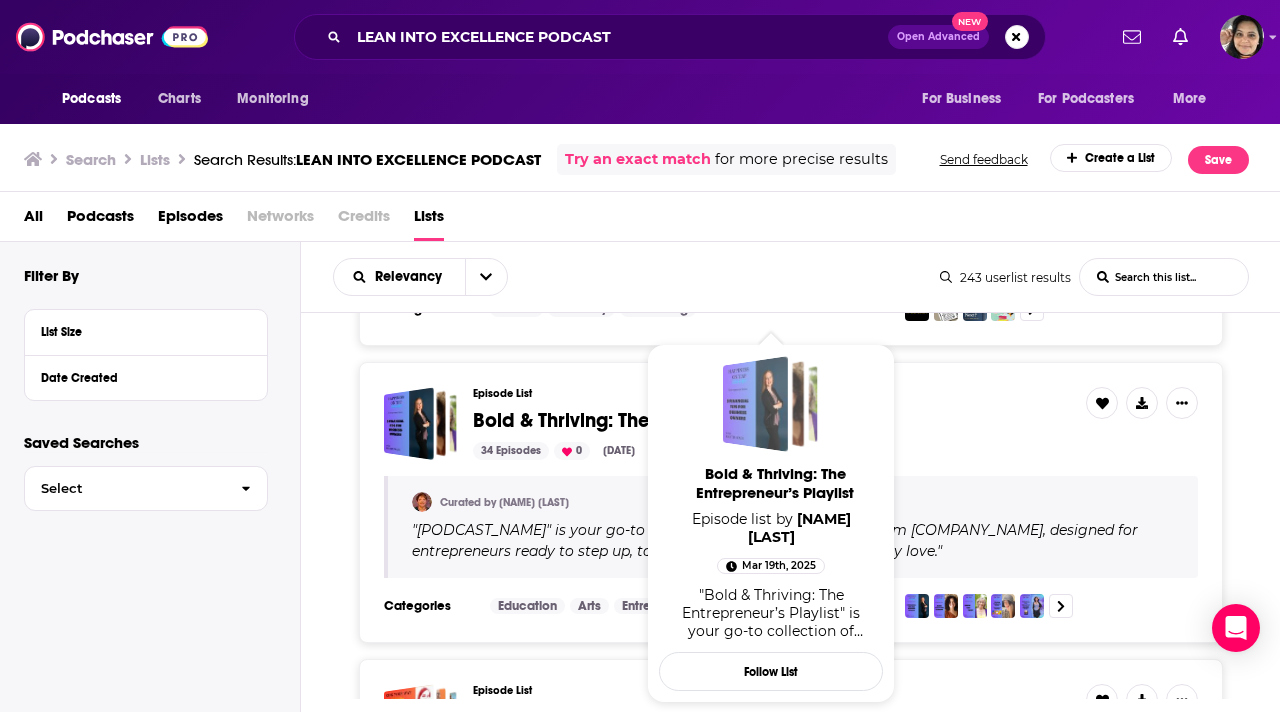 click at bounding box center (755, 404) 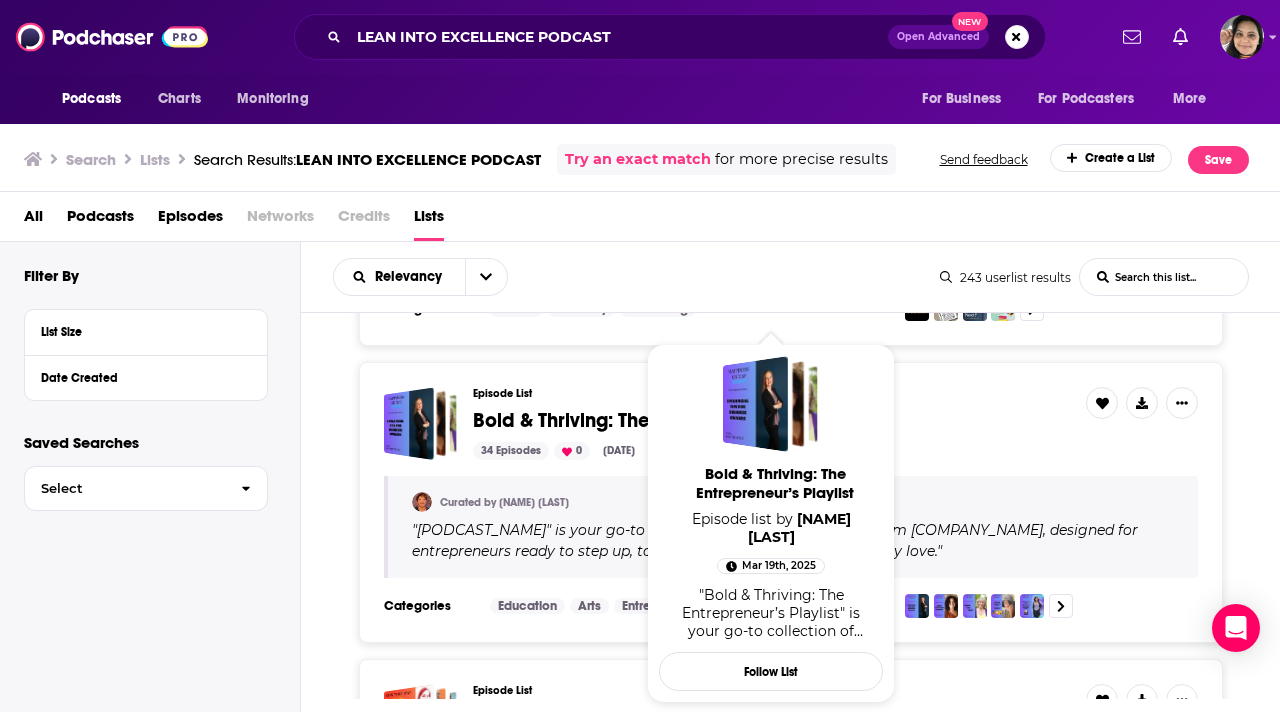 type 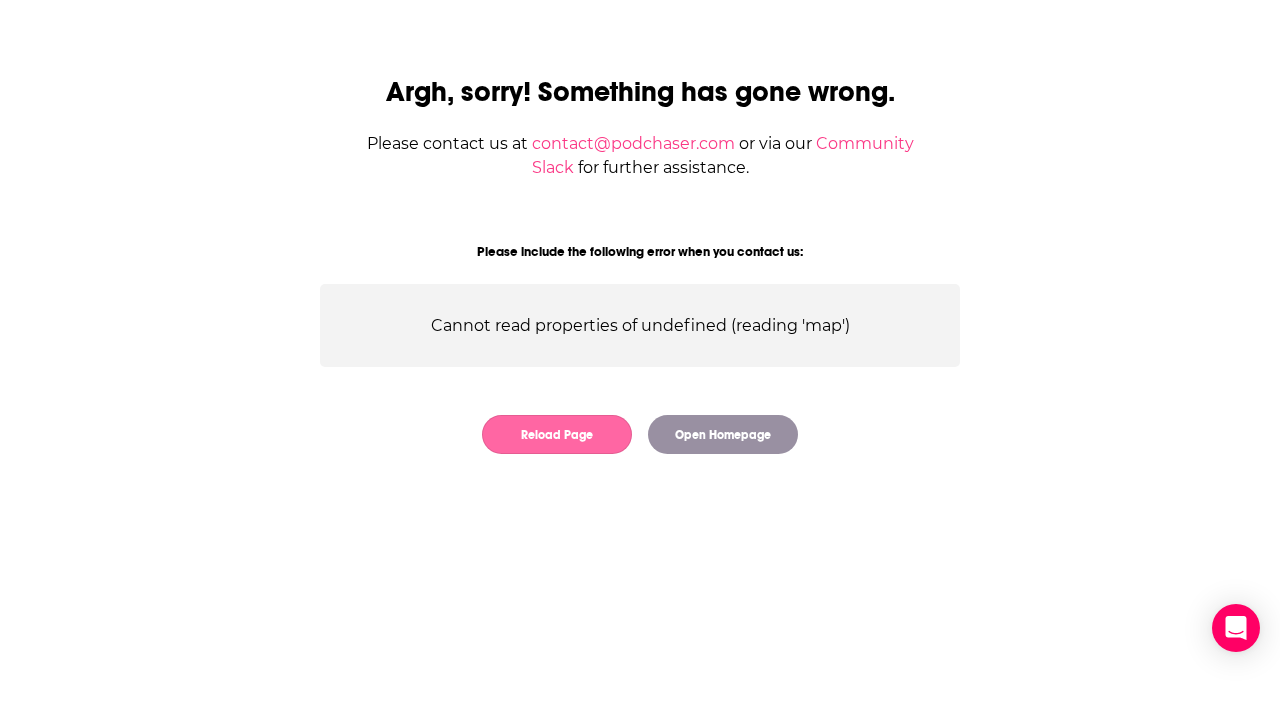 click on "Reload Page" at bounding box center [557, 434] 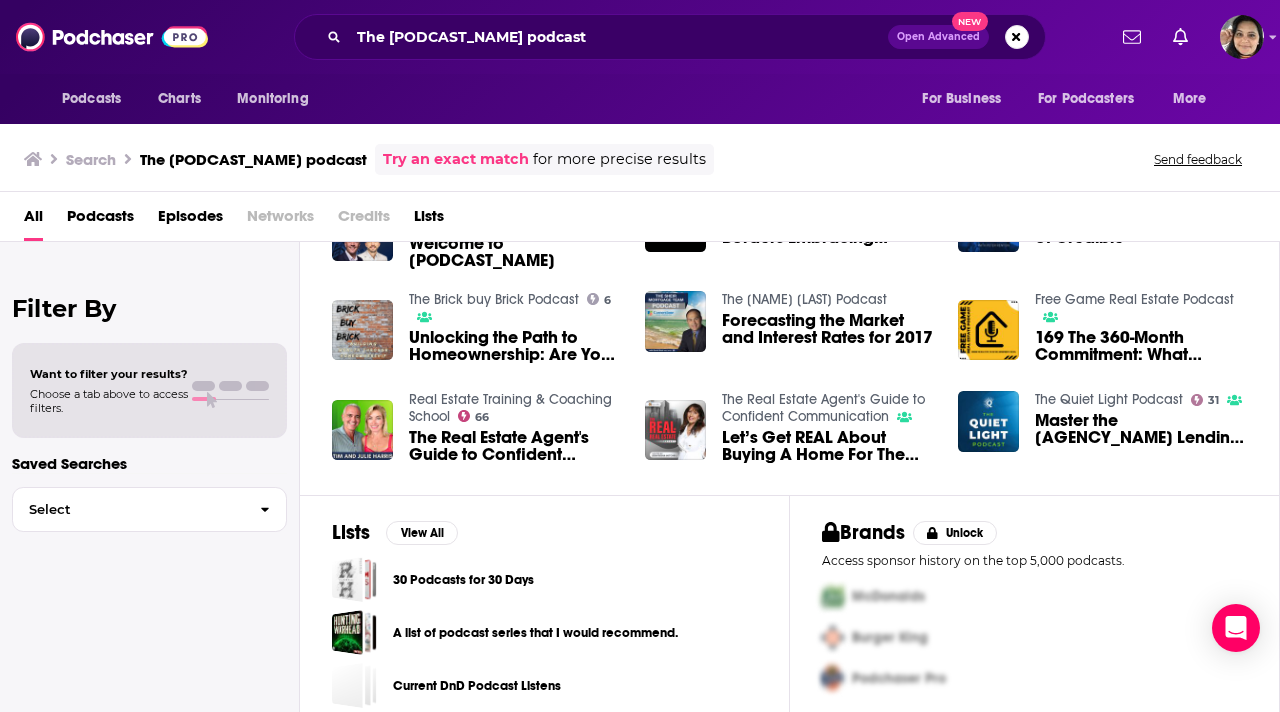 scroll, scrollTop: 410, scrollLeft: 0, axis: vertical 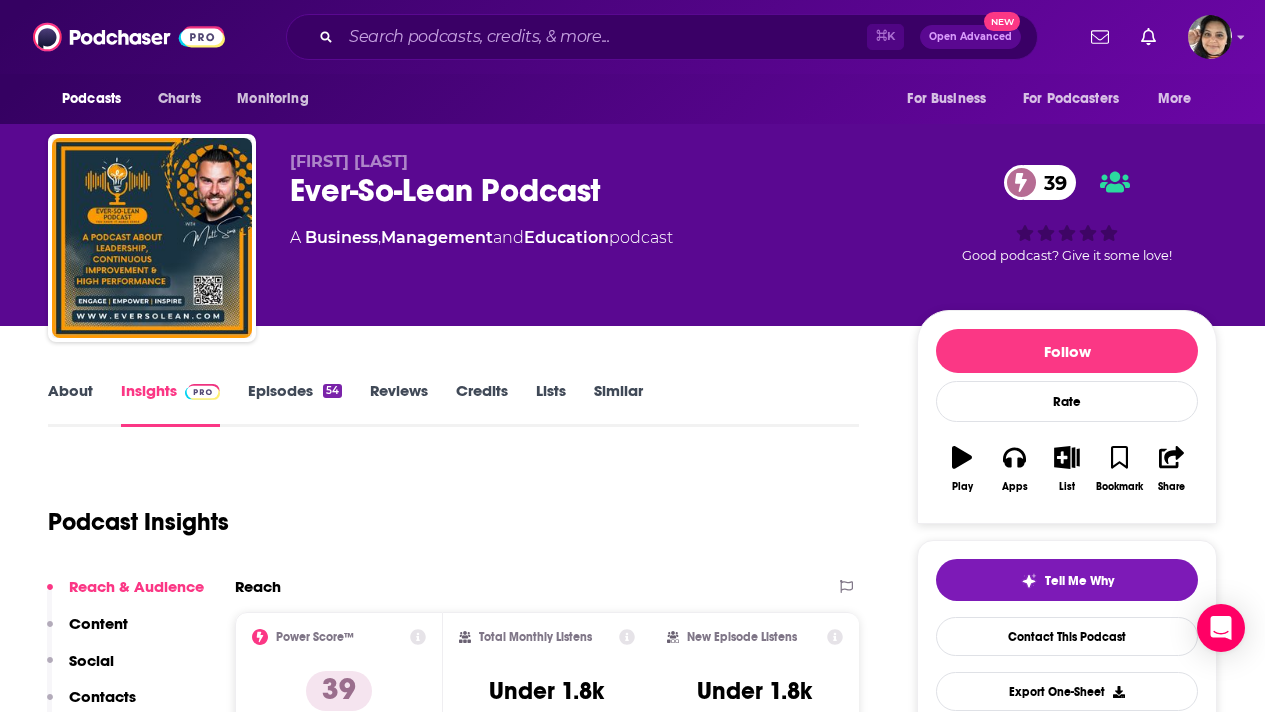 click on "About" at bounding box center (70, 404) 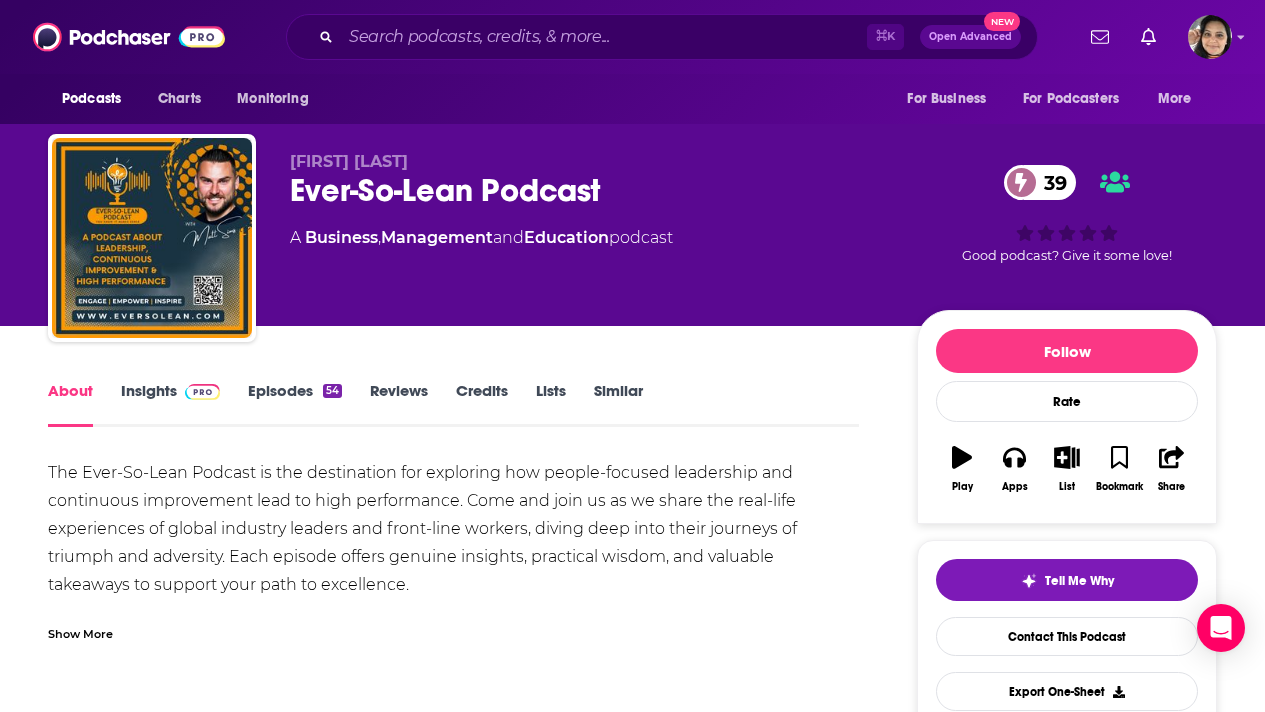 click on "Episodes 54" at bounding box center [295, 404] 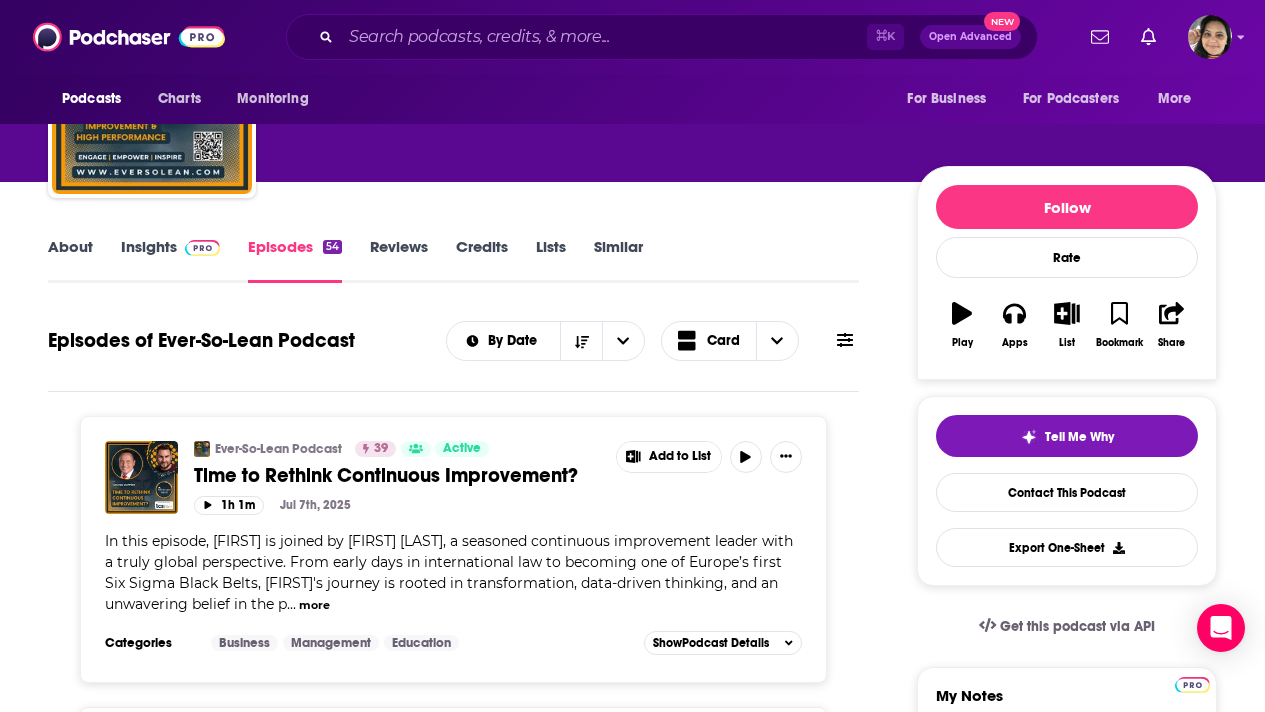 scroll, scrollTop: 0, scrollLeft: 0, axis: both 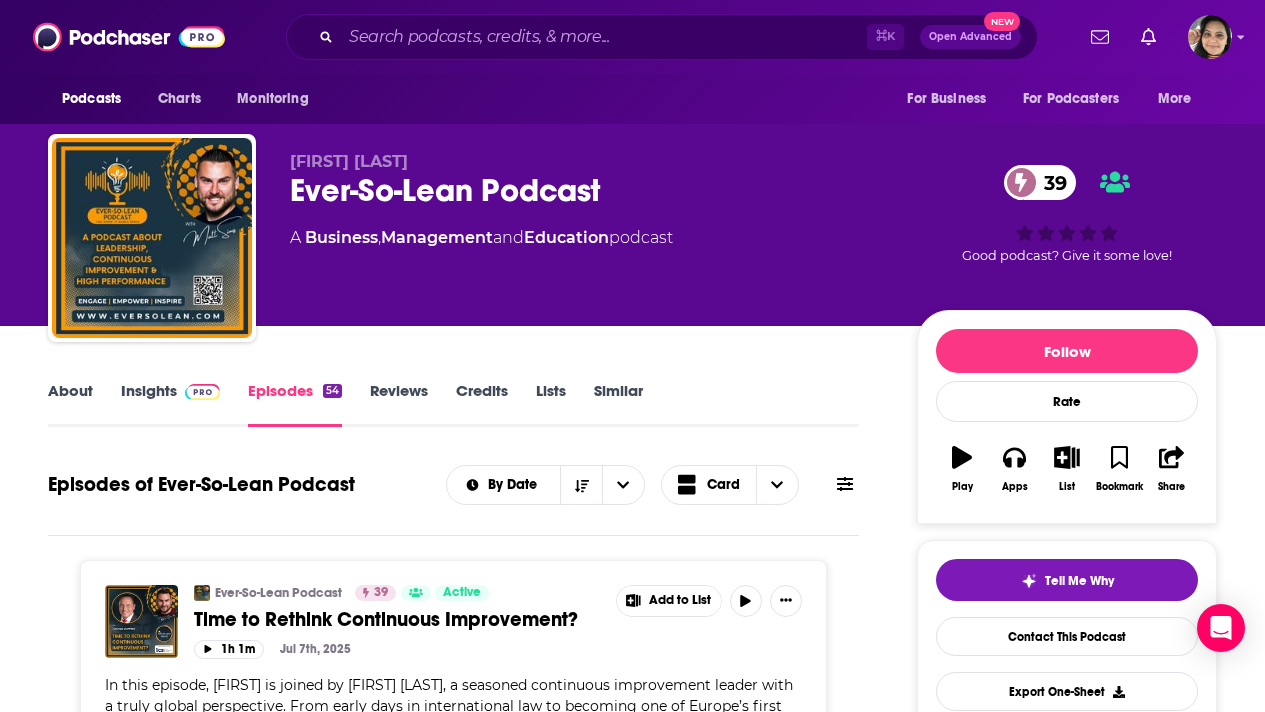 click on "Insights" at bounding box center [170, 404] 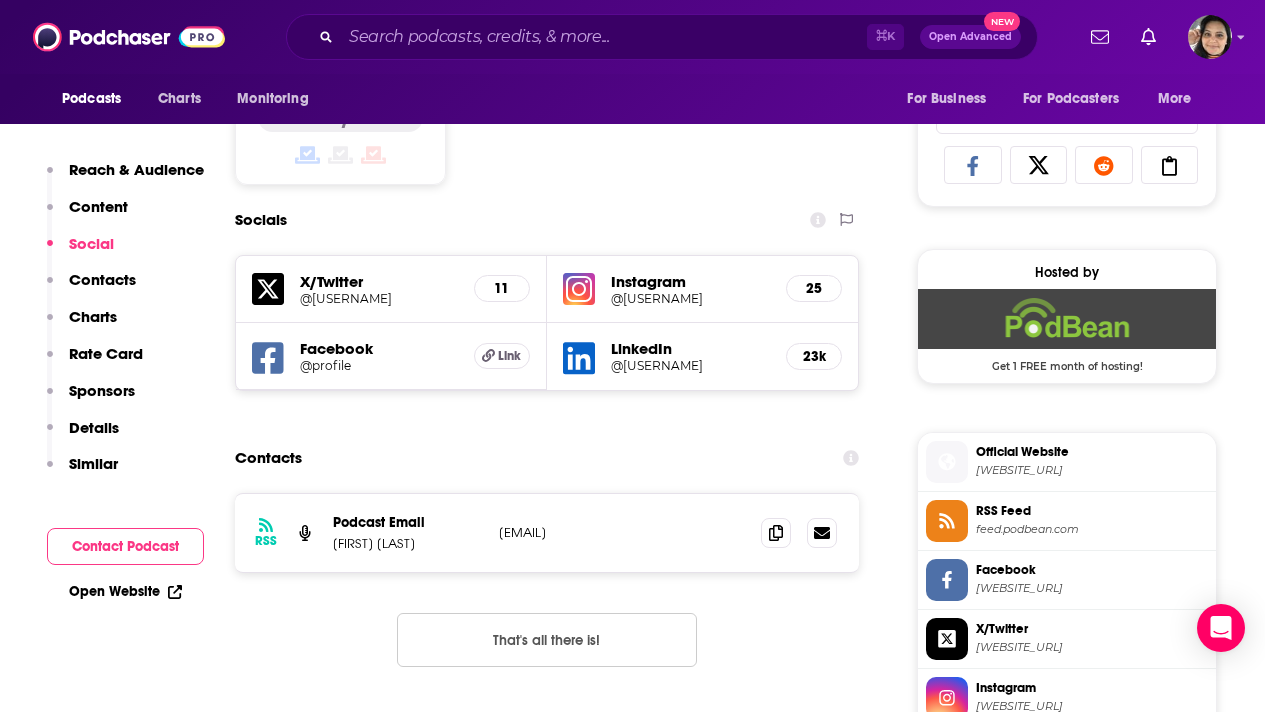 scroll, scrollTop: 1296, scrollLeft: 0, axis: vertical 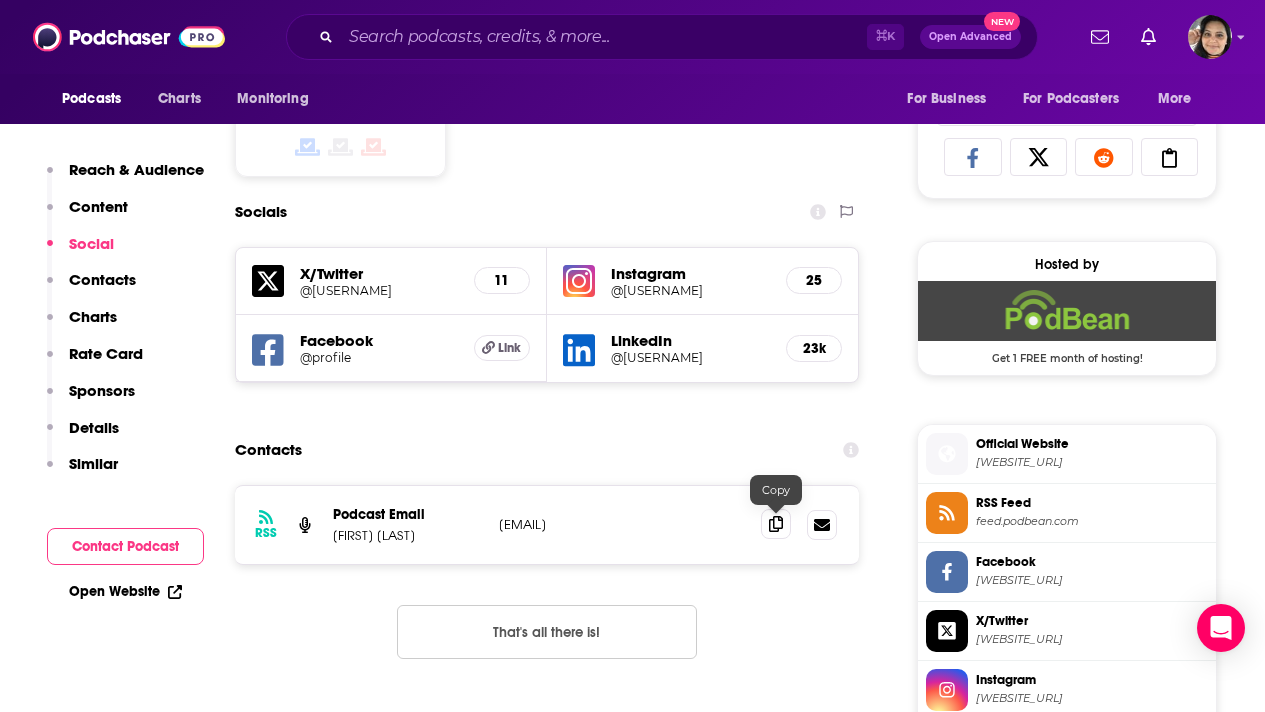 click at bounding box center [776, 524] 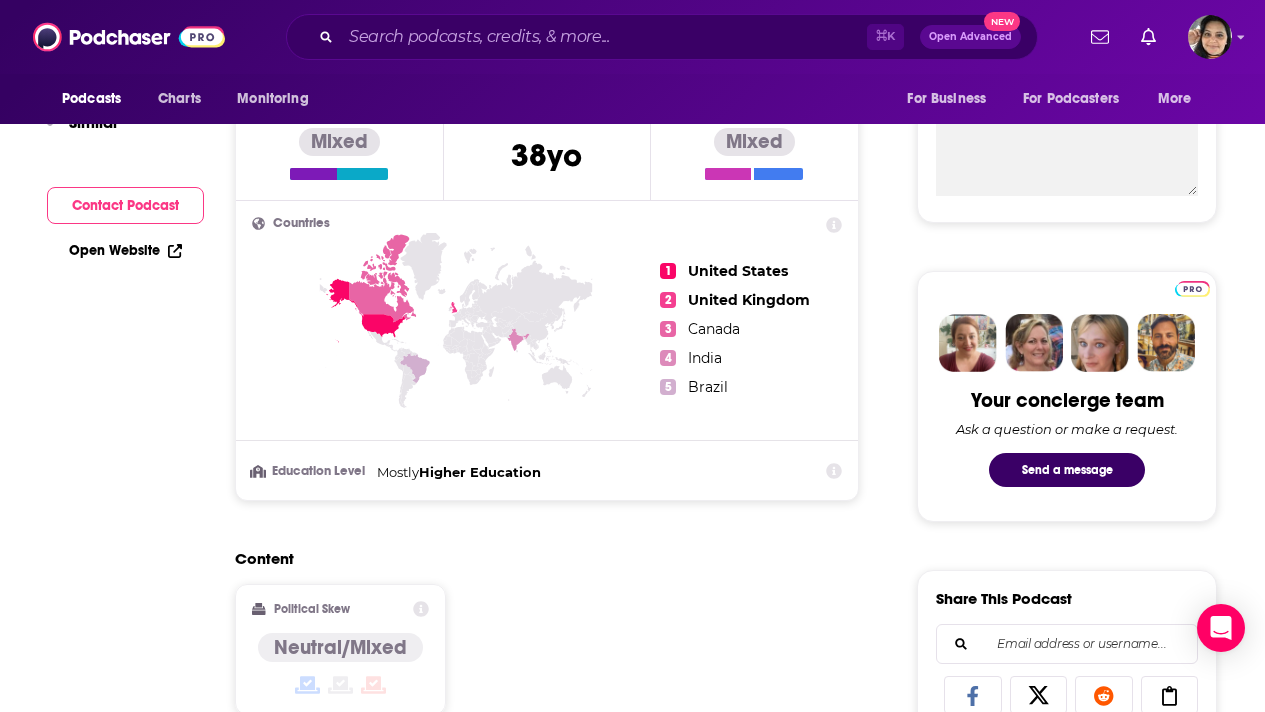 scroll, scrollTop: 0, scrollLeft: 0, axis: both 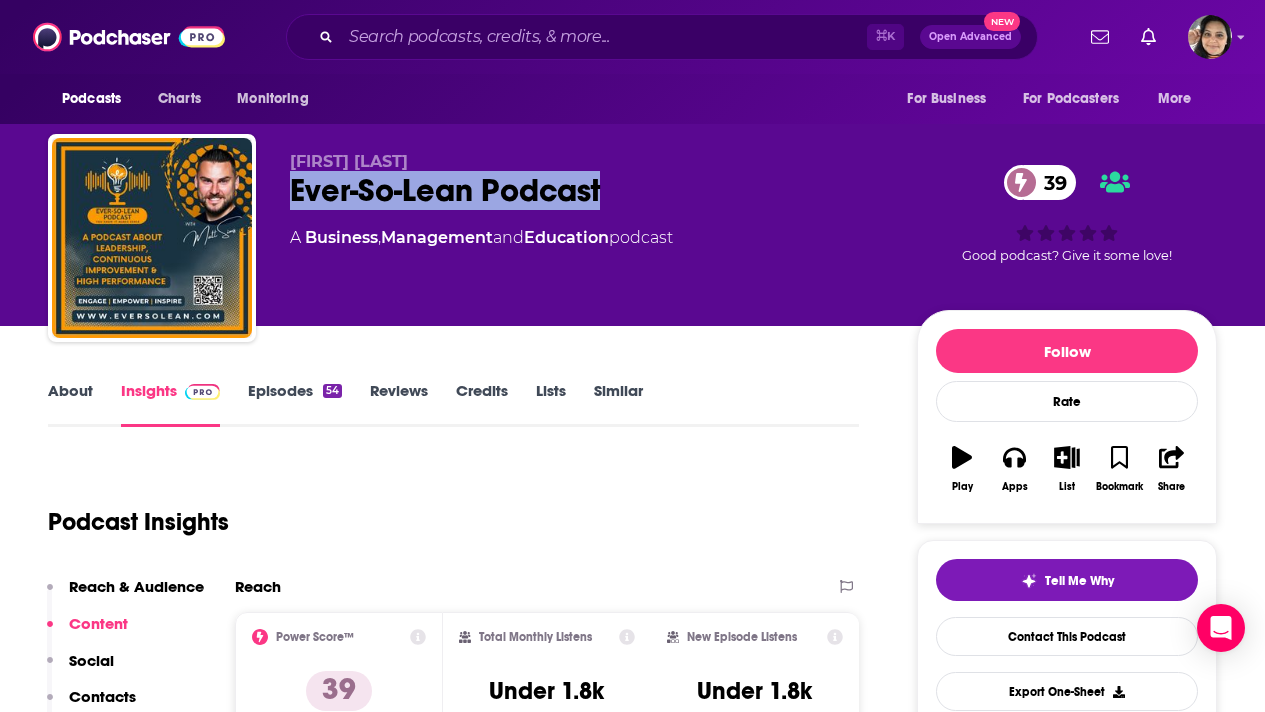 drag, startPoint x: 625, startPoint y: 183, endPoint x: 275, endPoint y: 187, distance: 350.02286 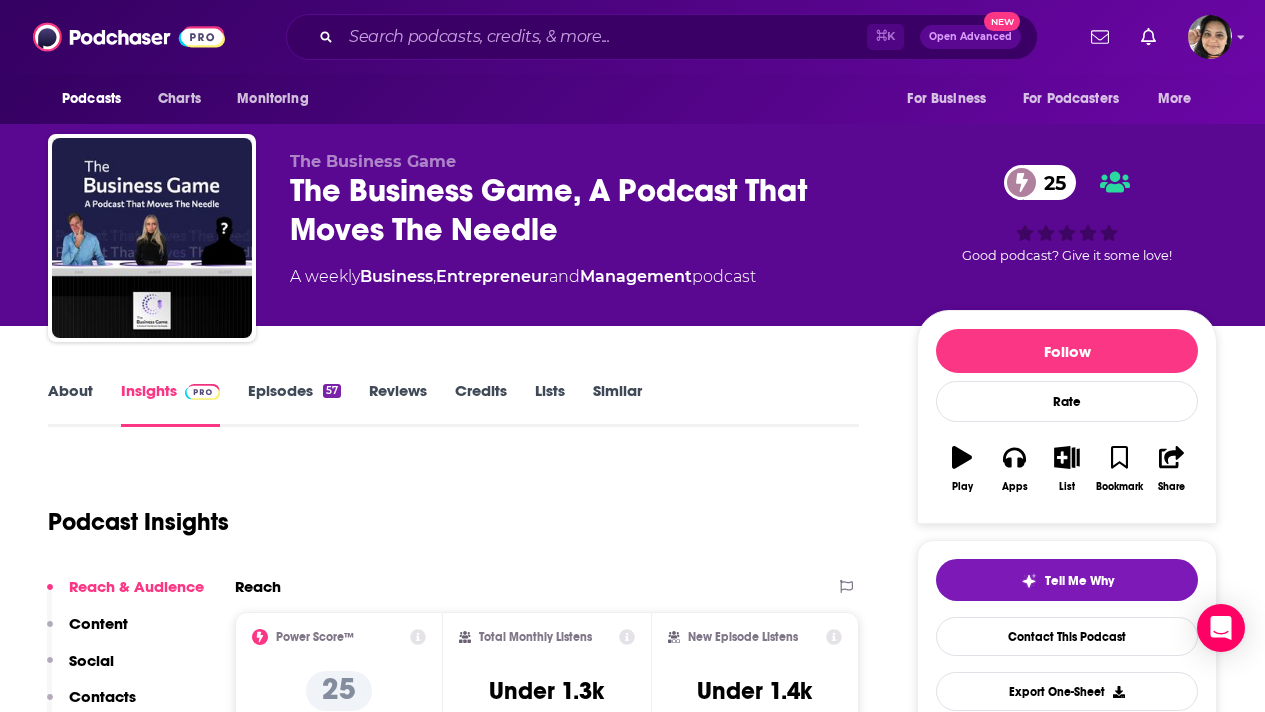 scroll, scrollTop: 0, scrollLeft: 0, axis: both 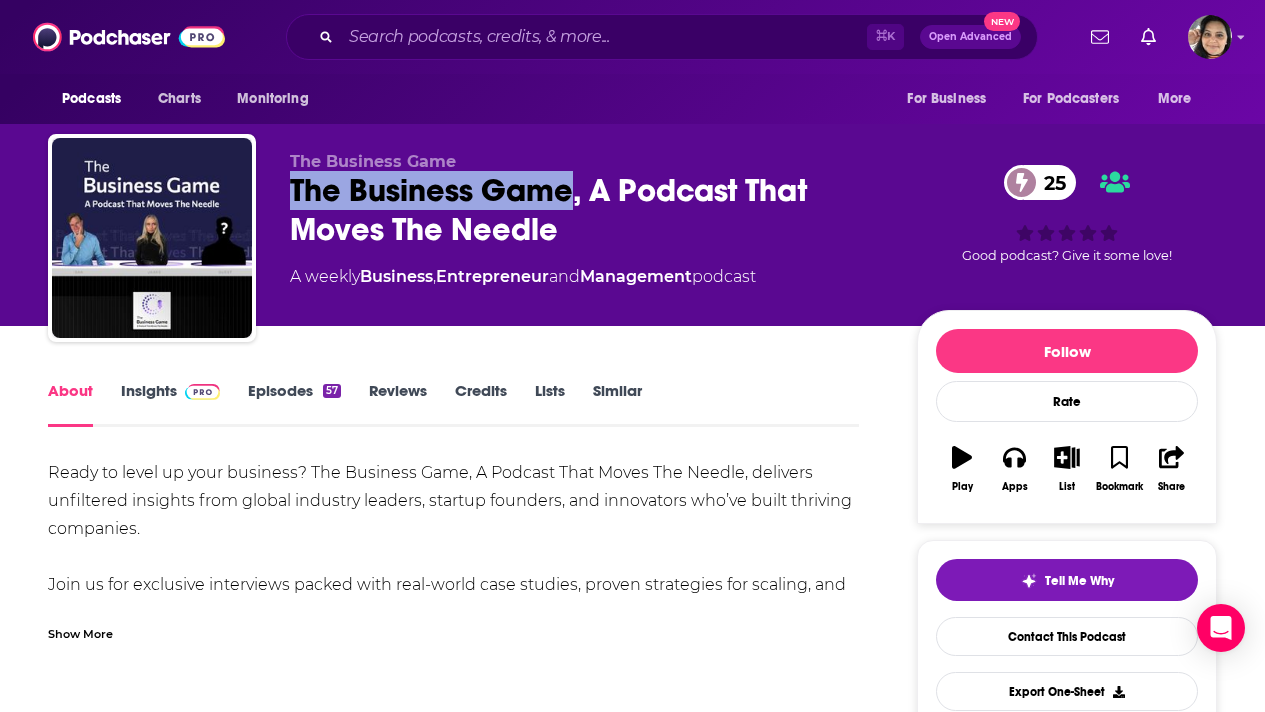 drag, startPoint x: 288, startPoint y: 191, endPoint x: 573, endPoint y: 193, distance: 285.00702 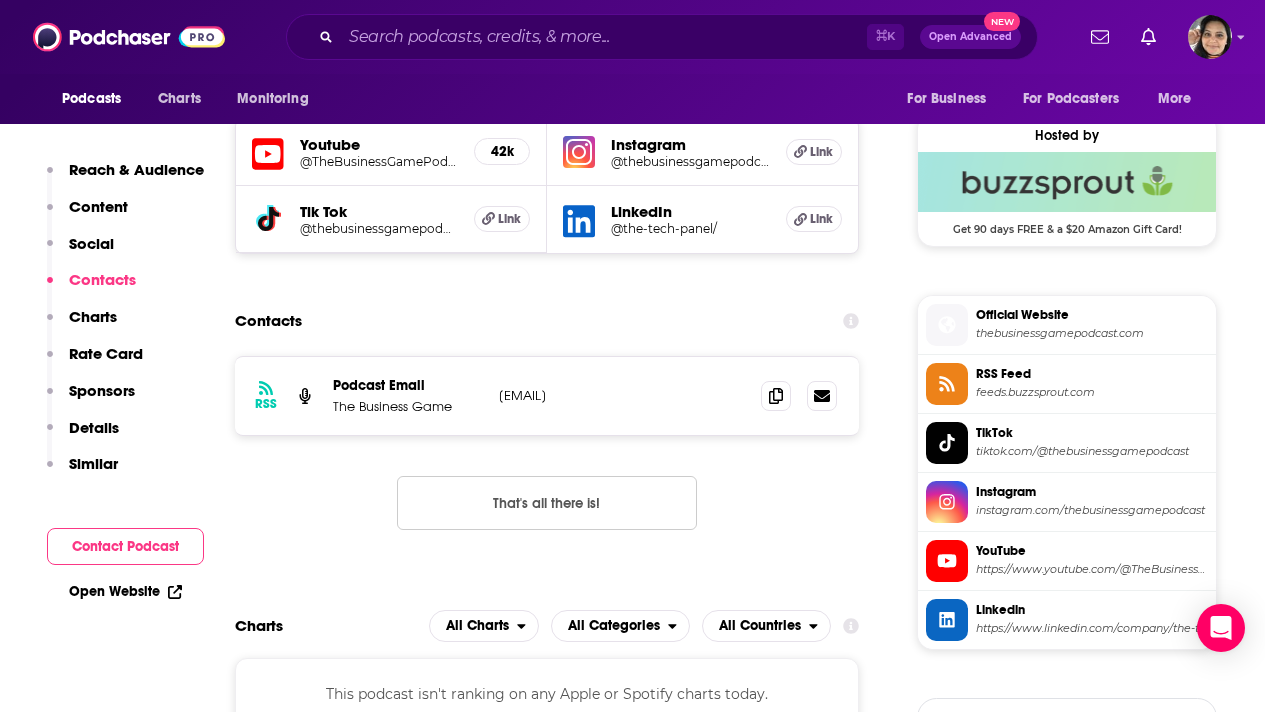 scroll, scrollTop: 1560, scrollLeft: 0, axis: vertical 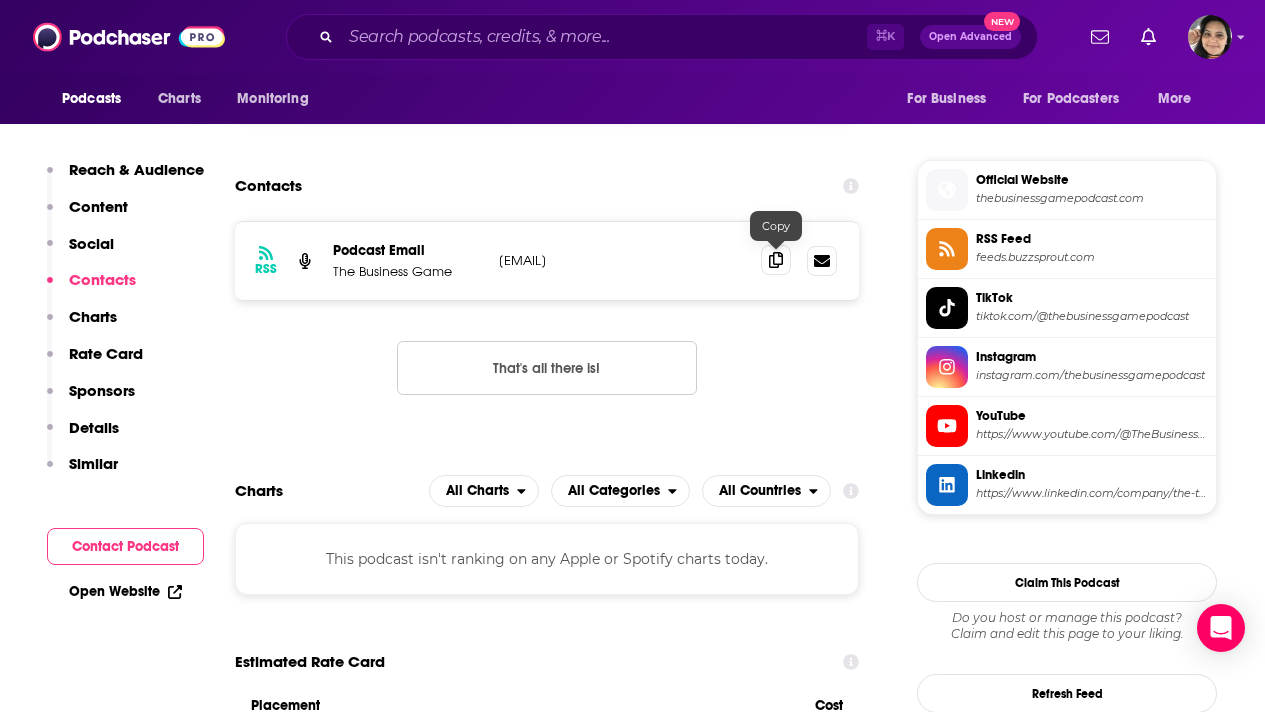 click 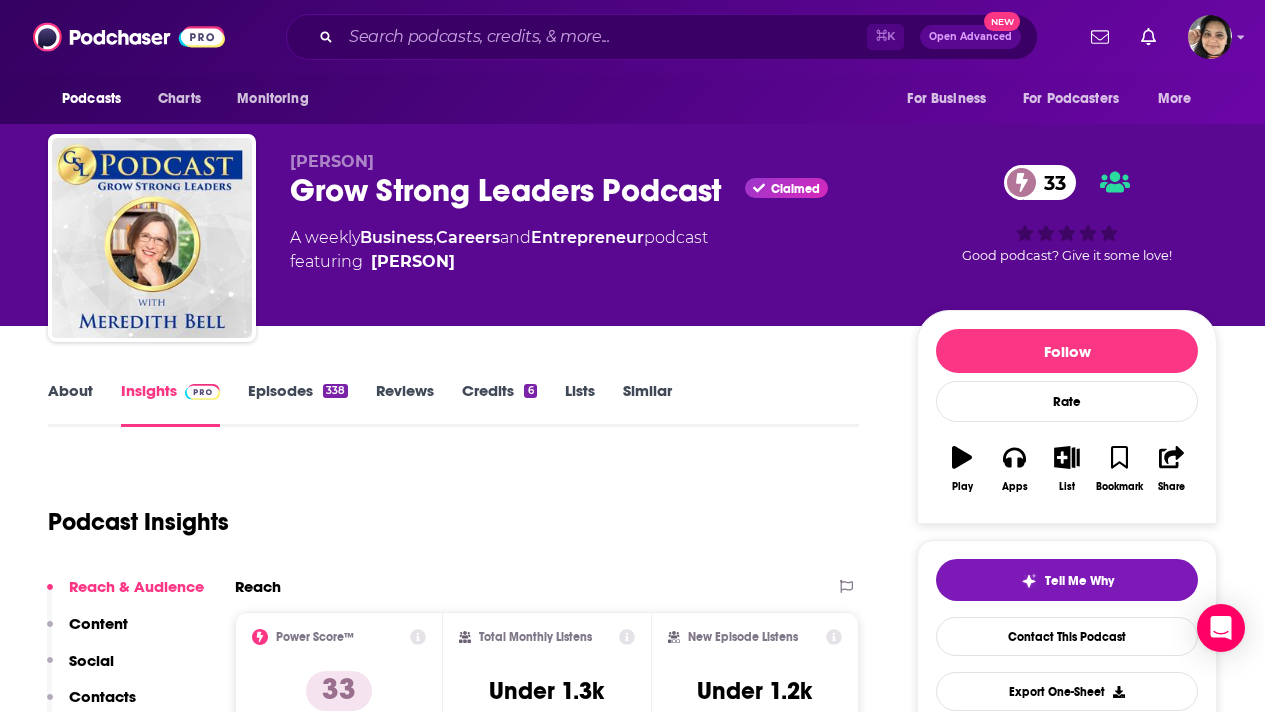 scroll, scrollTop: 0, scrollLeft: 0, axis: both 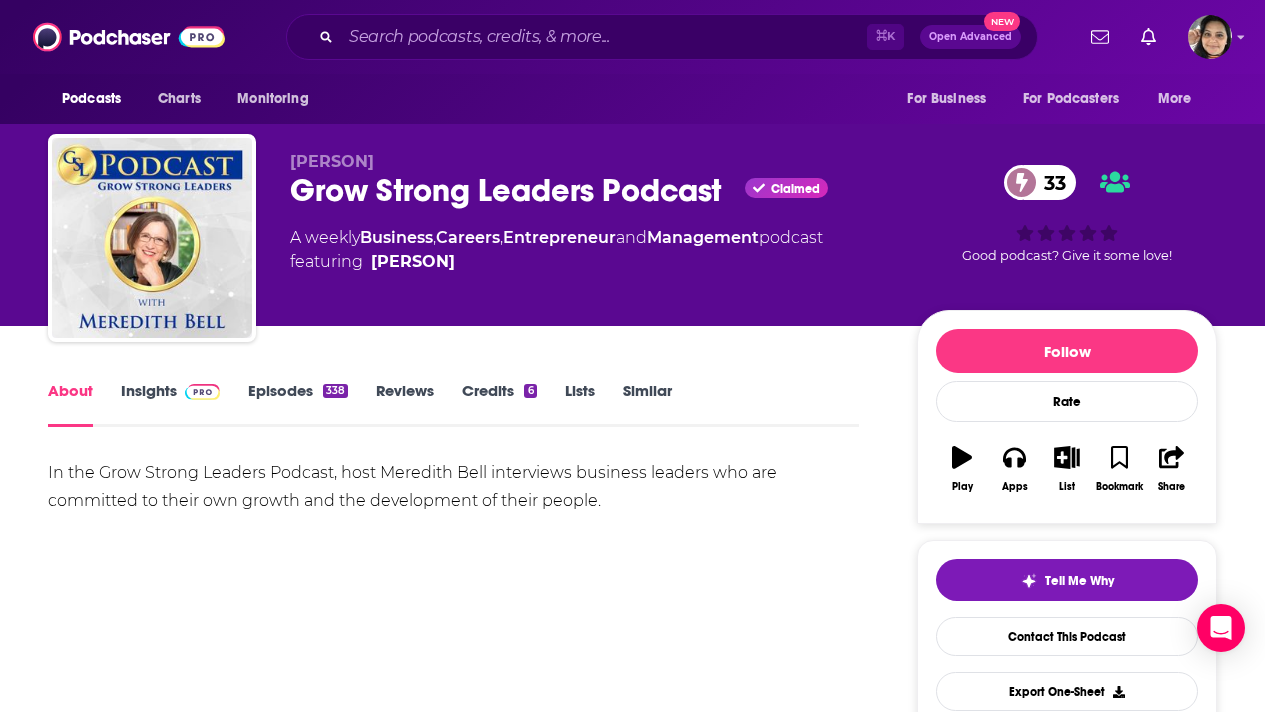 click on "Episodes 338" at bounding box center [298, 404] 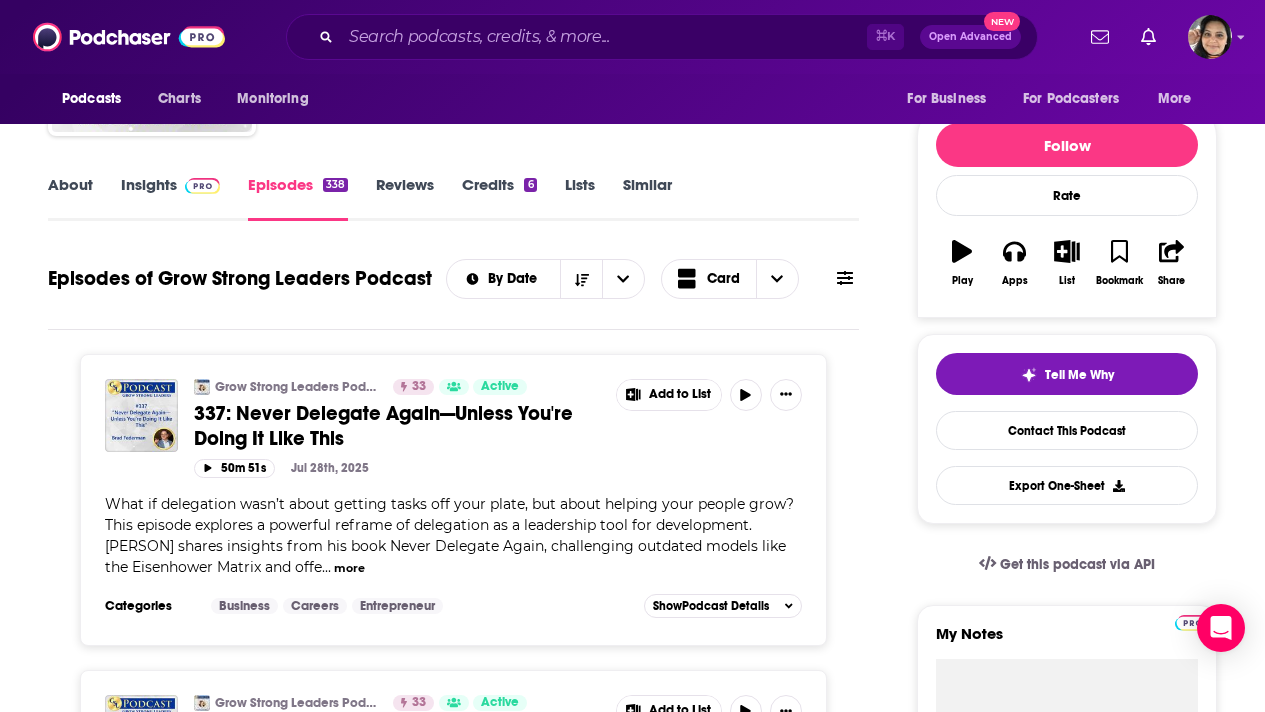 scroll, scrollTop: 0, scrollLeft: 0, axis: both 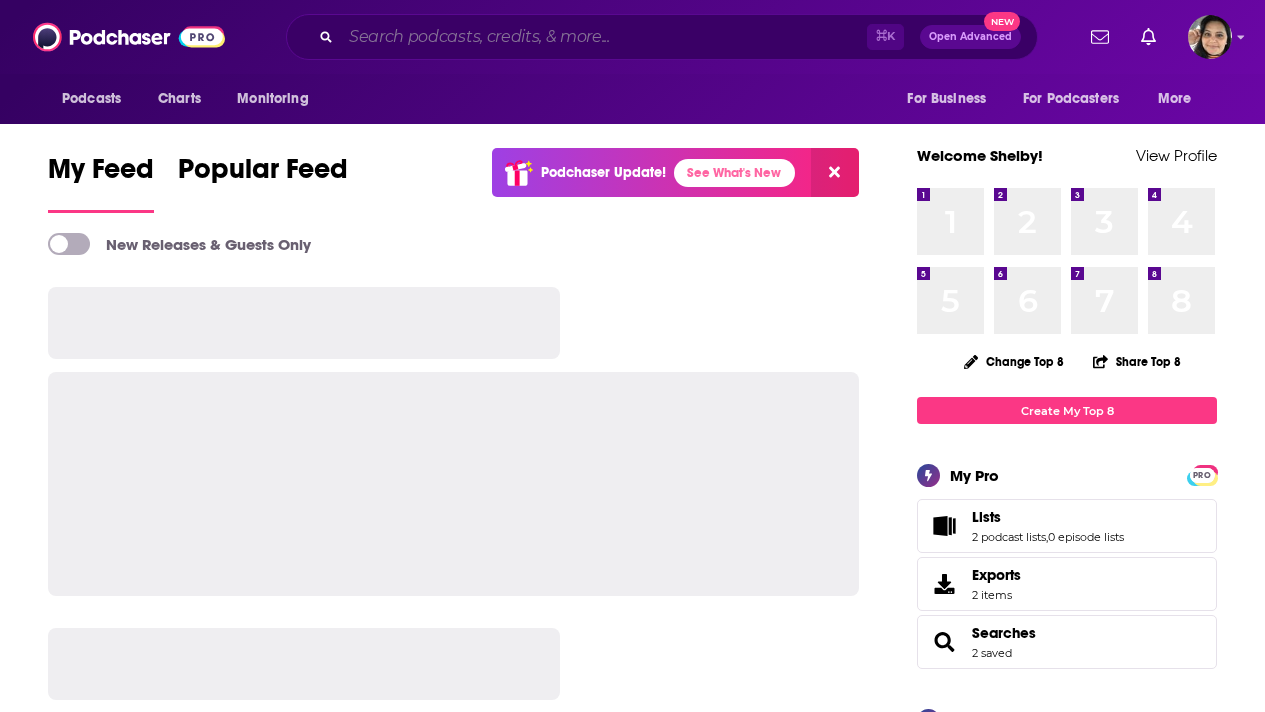 click at bounding box center [604, 37] 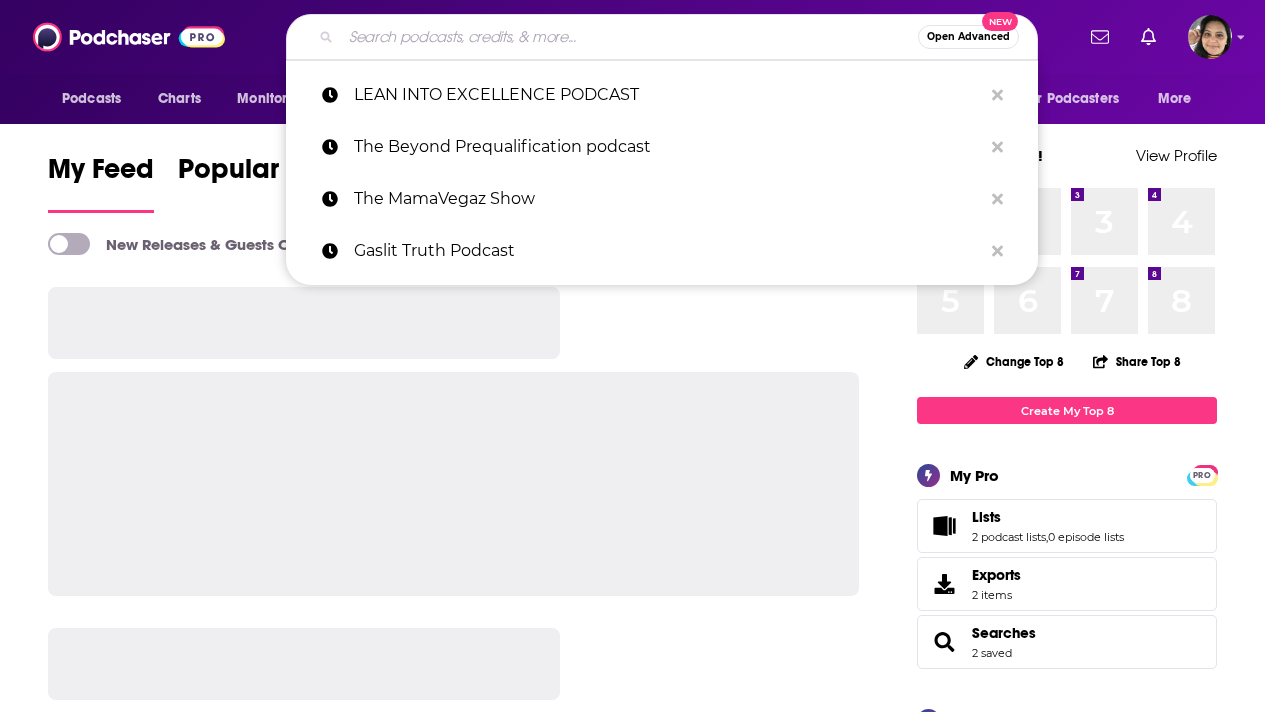 type on "v" 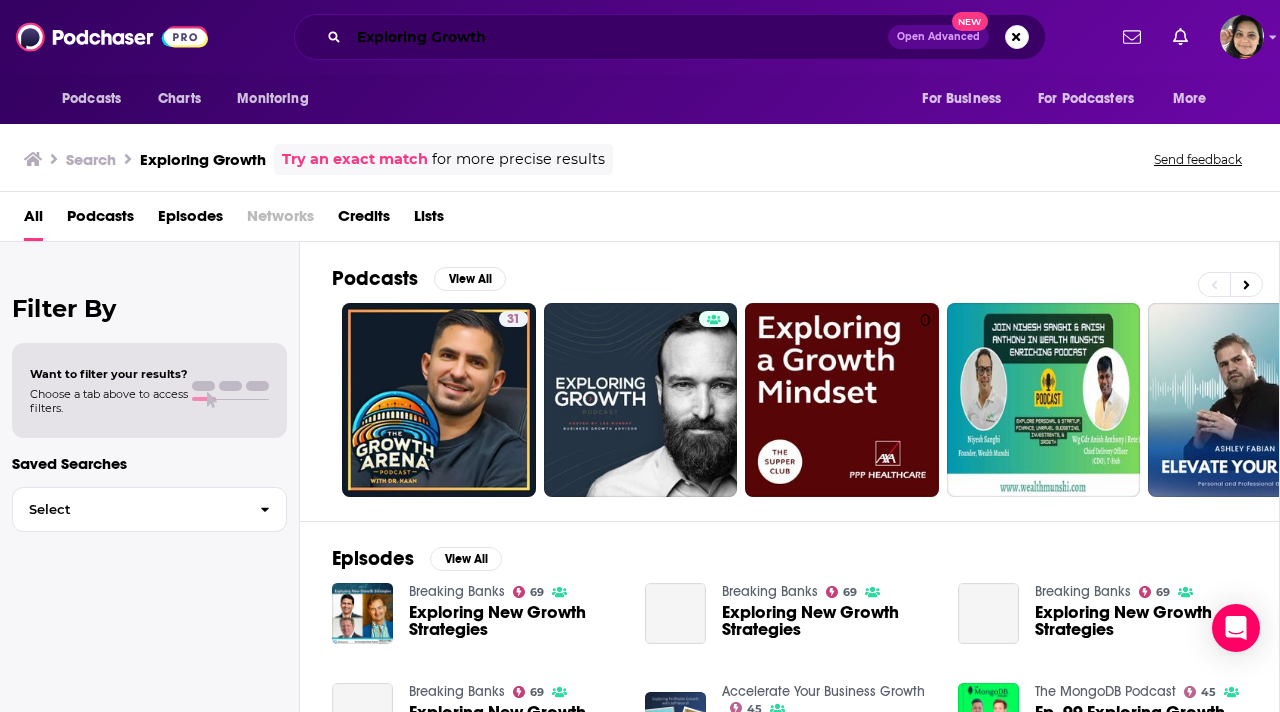 click on "Exploring Growth" at bounding box center (618, 37) 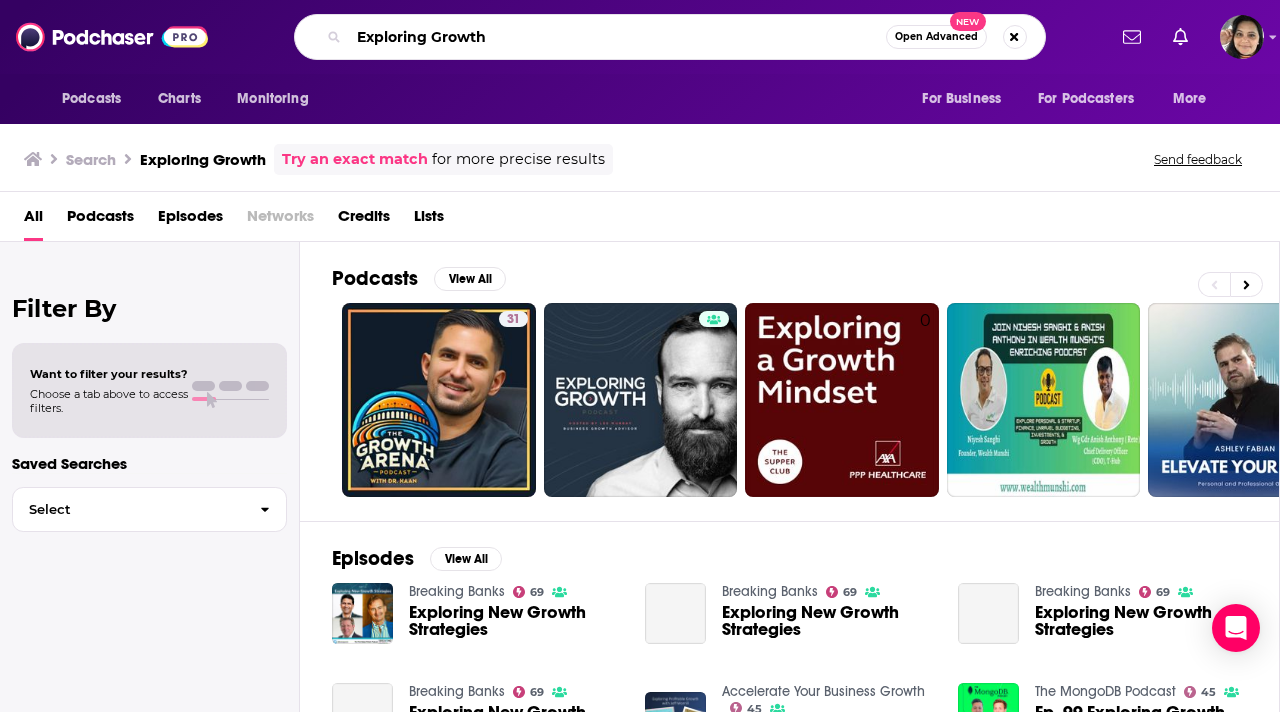 click on "Exploring Growth" at bounding box center (617, 37) 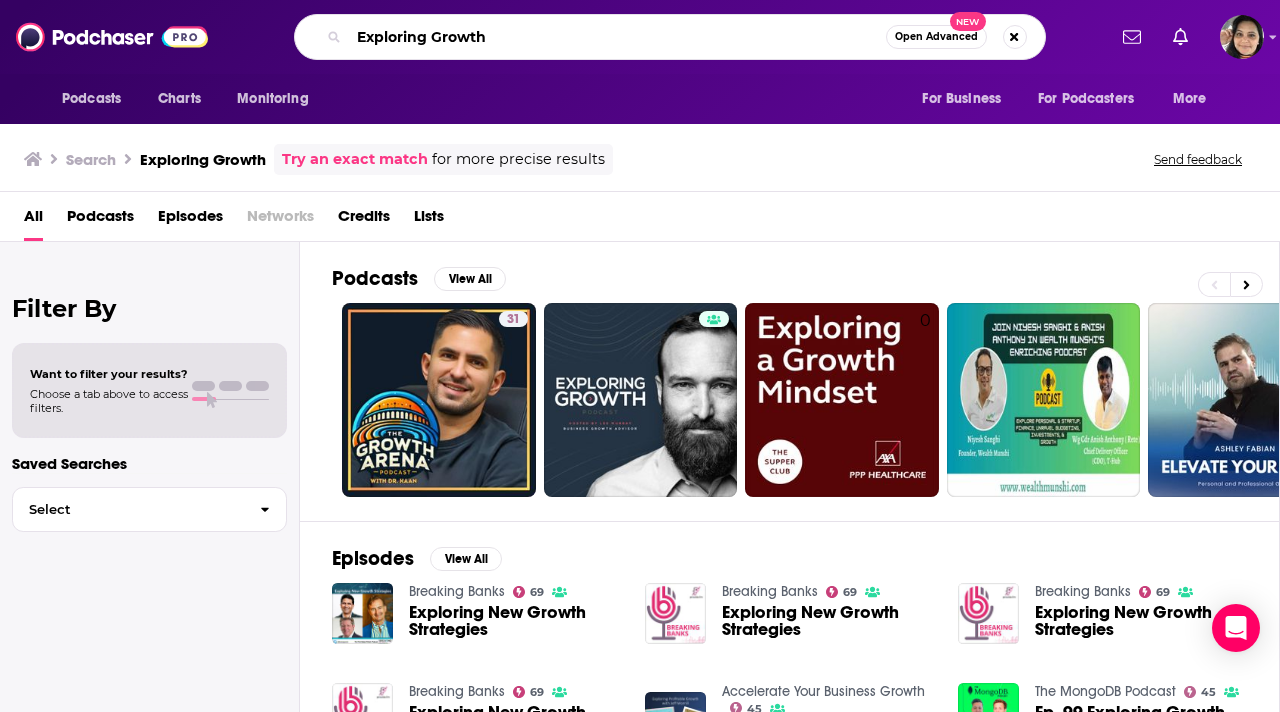 paste on "Impact with Ease" 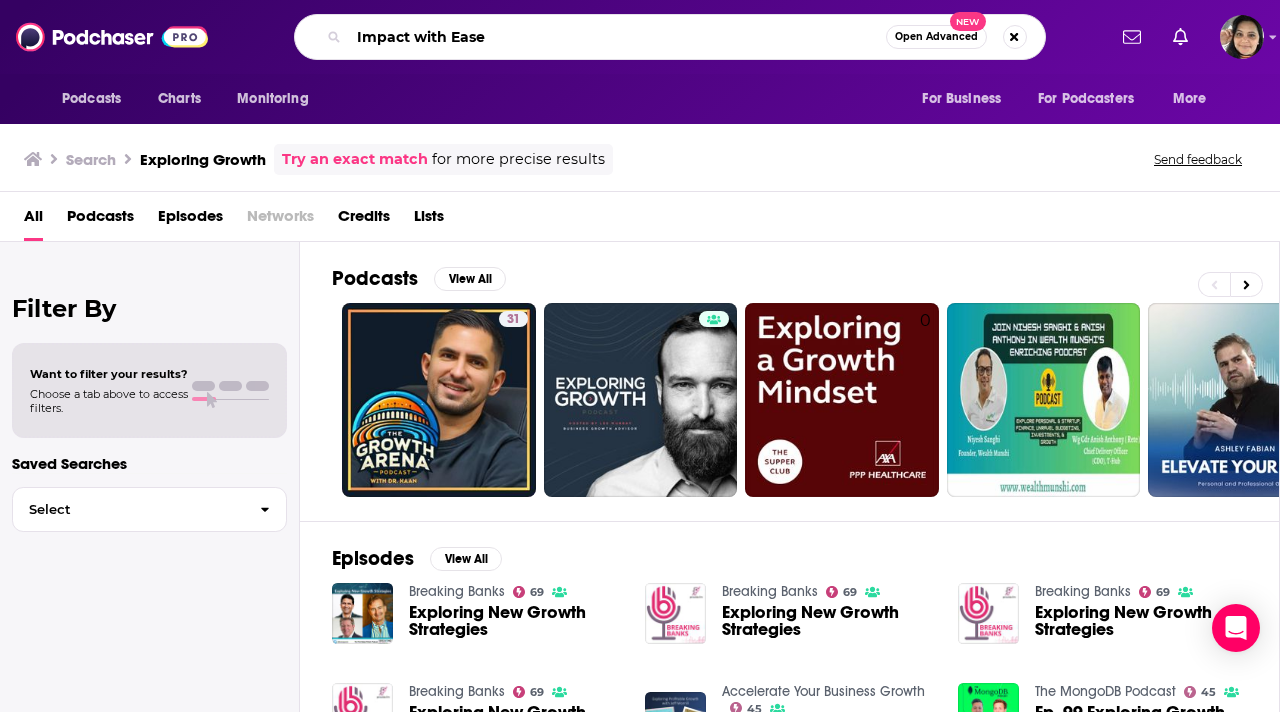 type on "Impact with Ease" 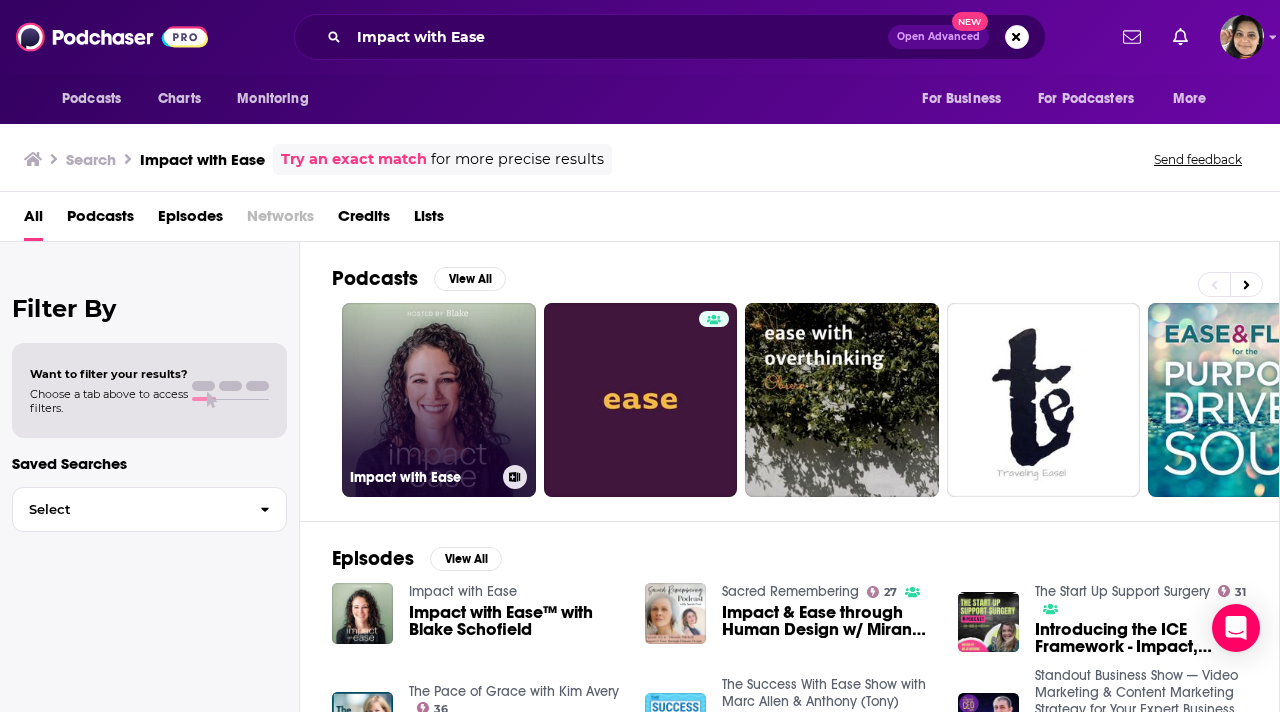 click on "Impact with Ease" at bounding box center (439, 400) 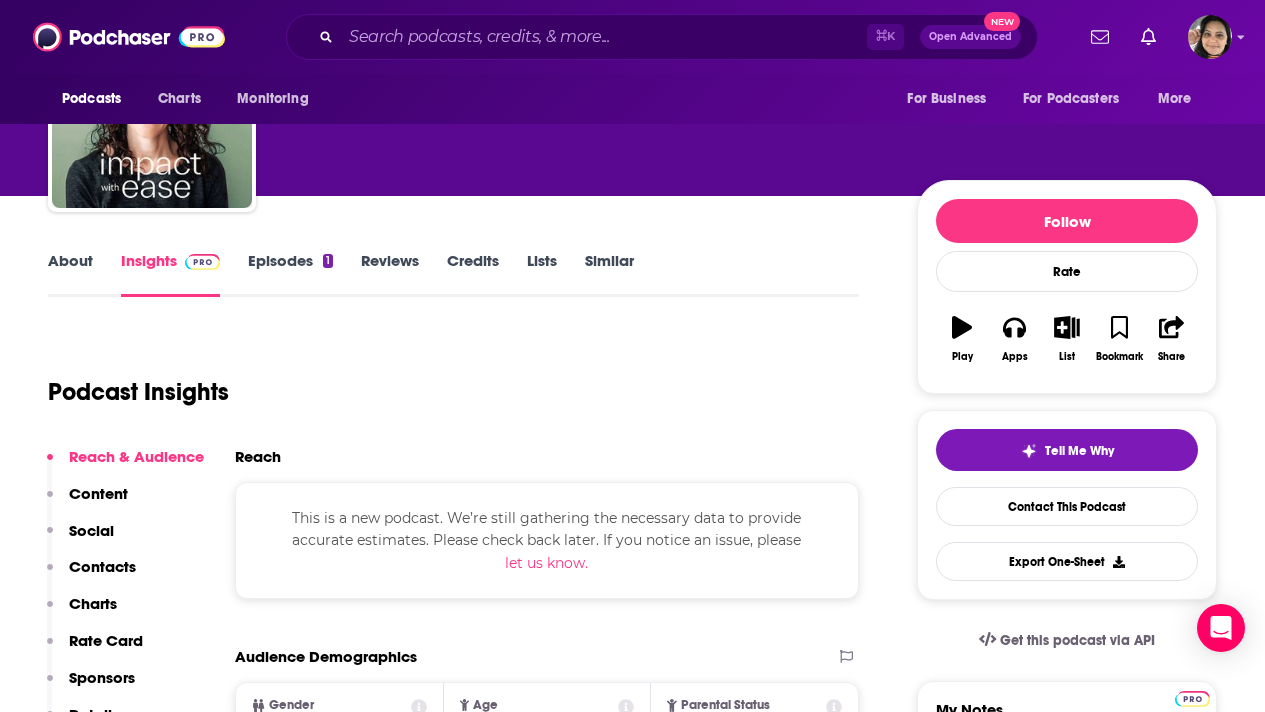 scroll, scrollTop: 118, scrollLeft: 0, axis: vertical 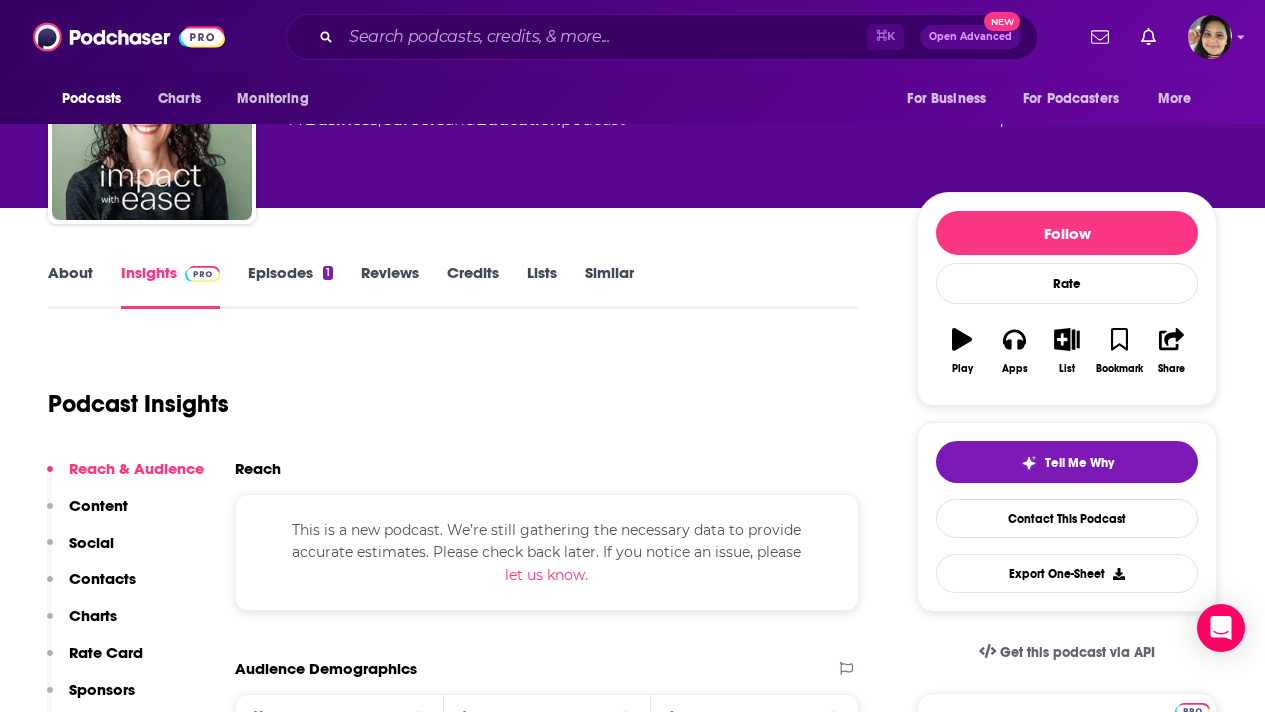 click on "Episodes 1" at bounding box center (290, 286) 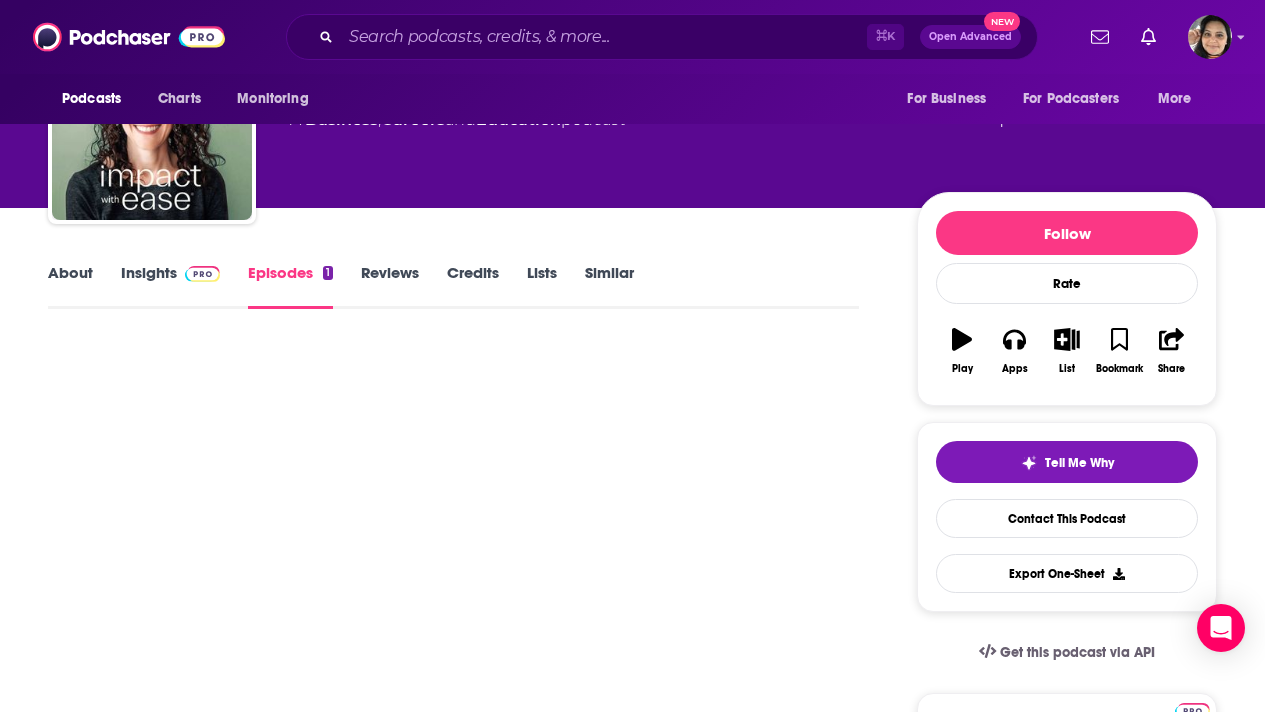scroll, scrollTop: 0, scrollLeft: 0, axis: both 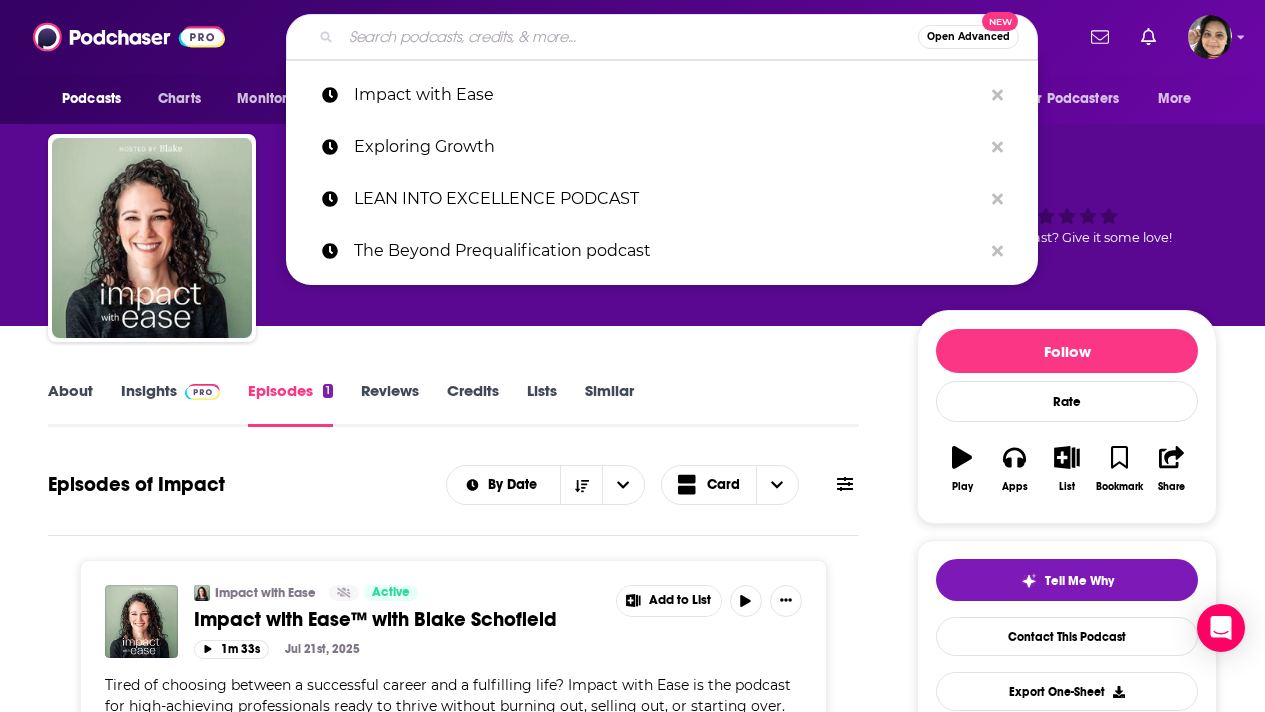 click at bounding box center (629, 37) 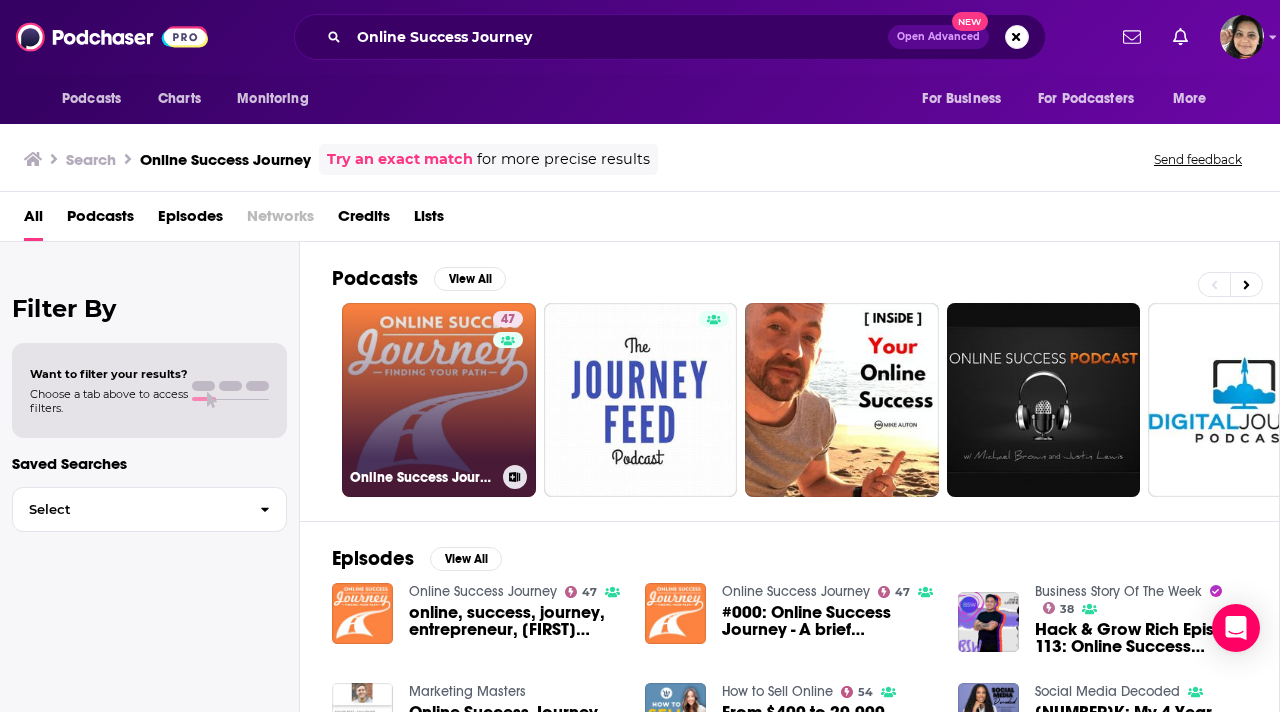 click on "47 Online Success Journey" at bounding box center [439, 400] 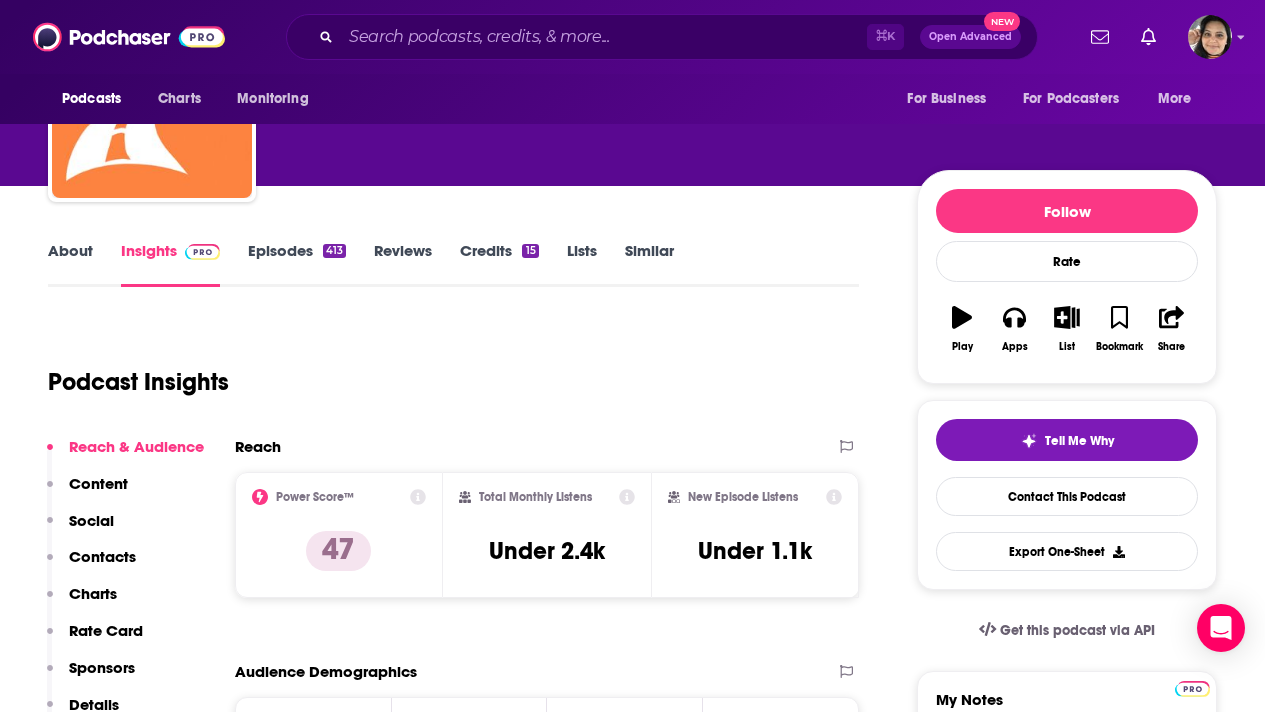 scroll, scrollTop: 0, scrollLeft: 0, axis: both 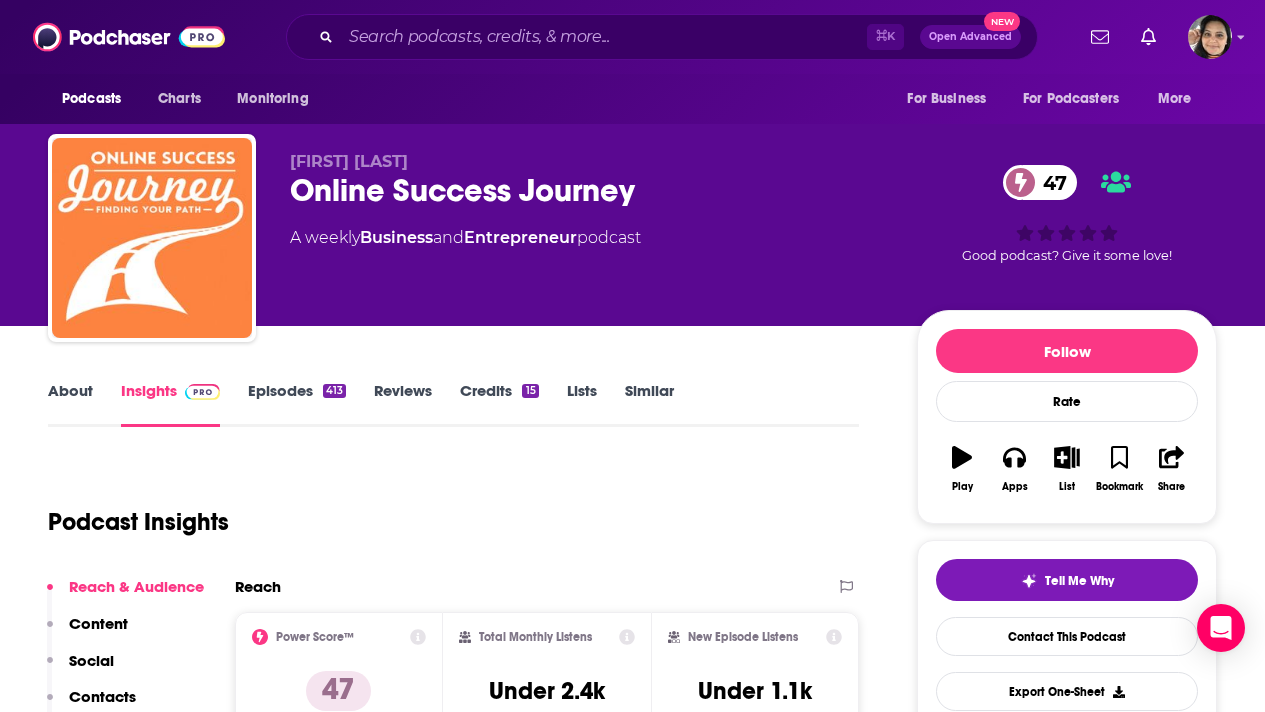 click on "About" at bounding box center [70, 404] 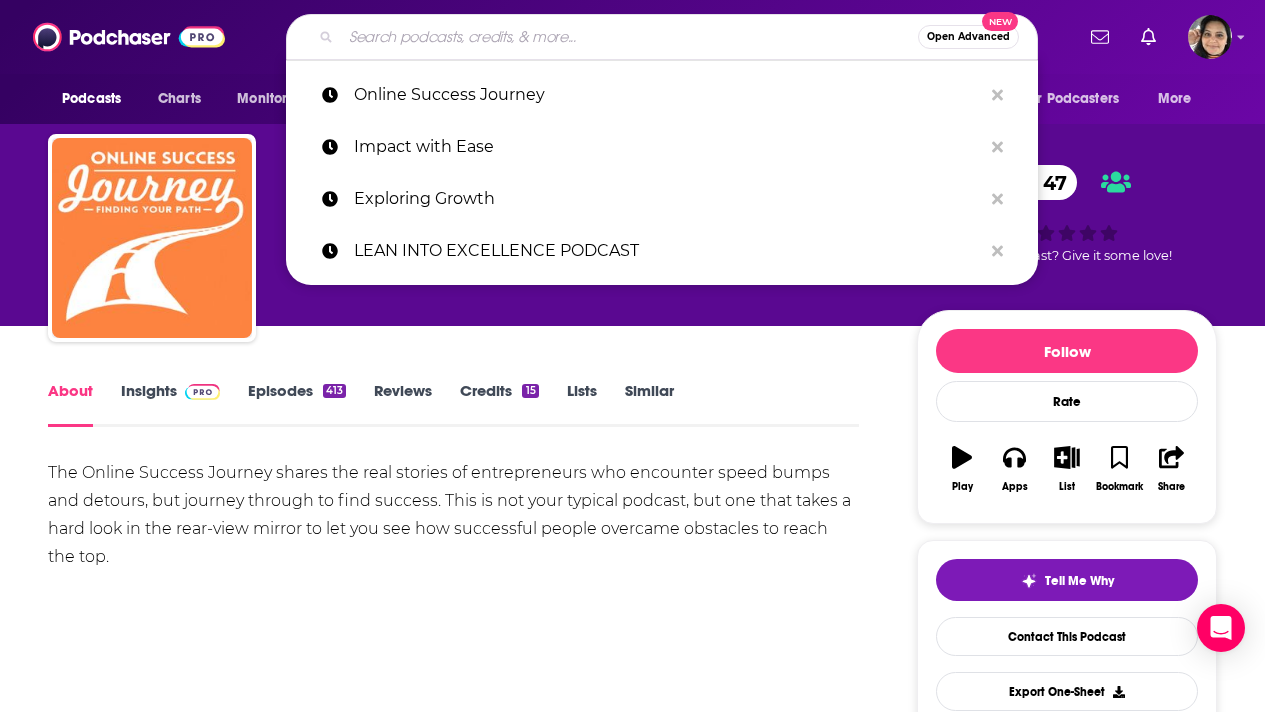 click at bounding box center [629, 37] 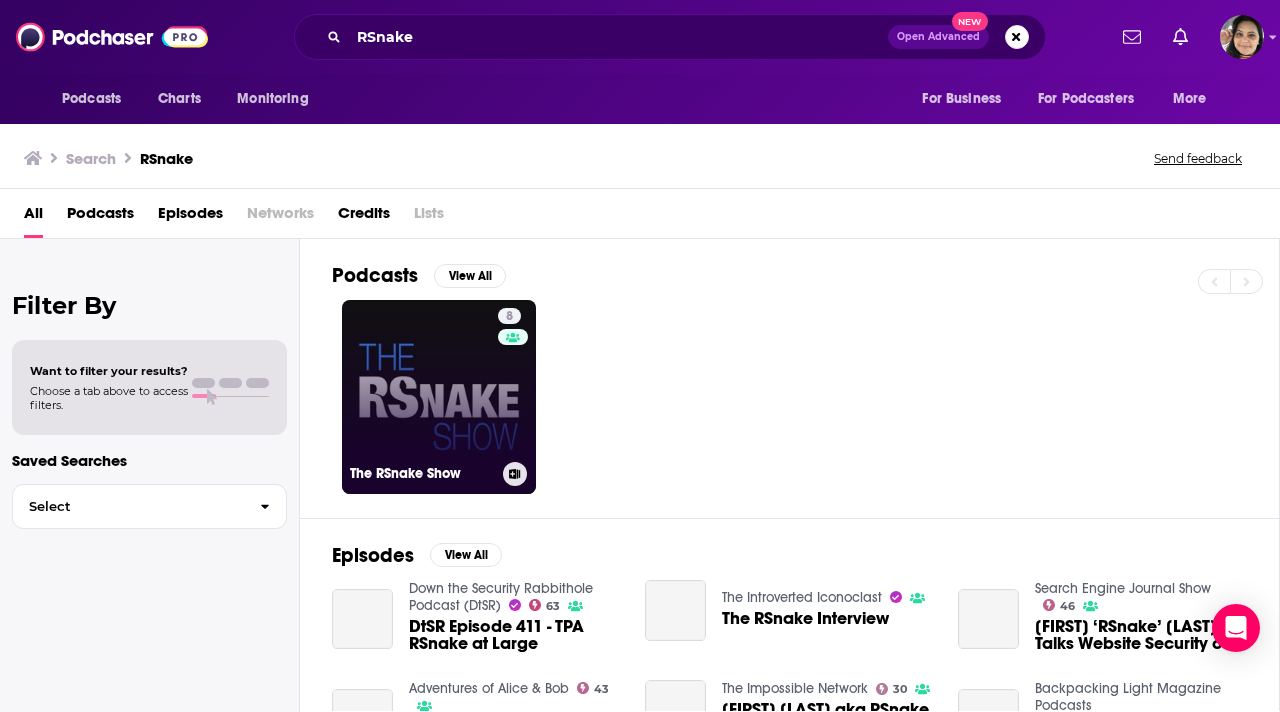 click on "8 The RSnake Show" at bounding box center [439, 397] 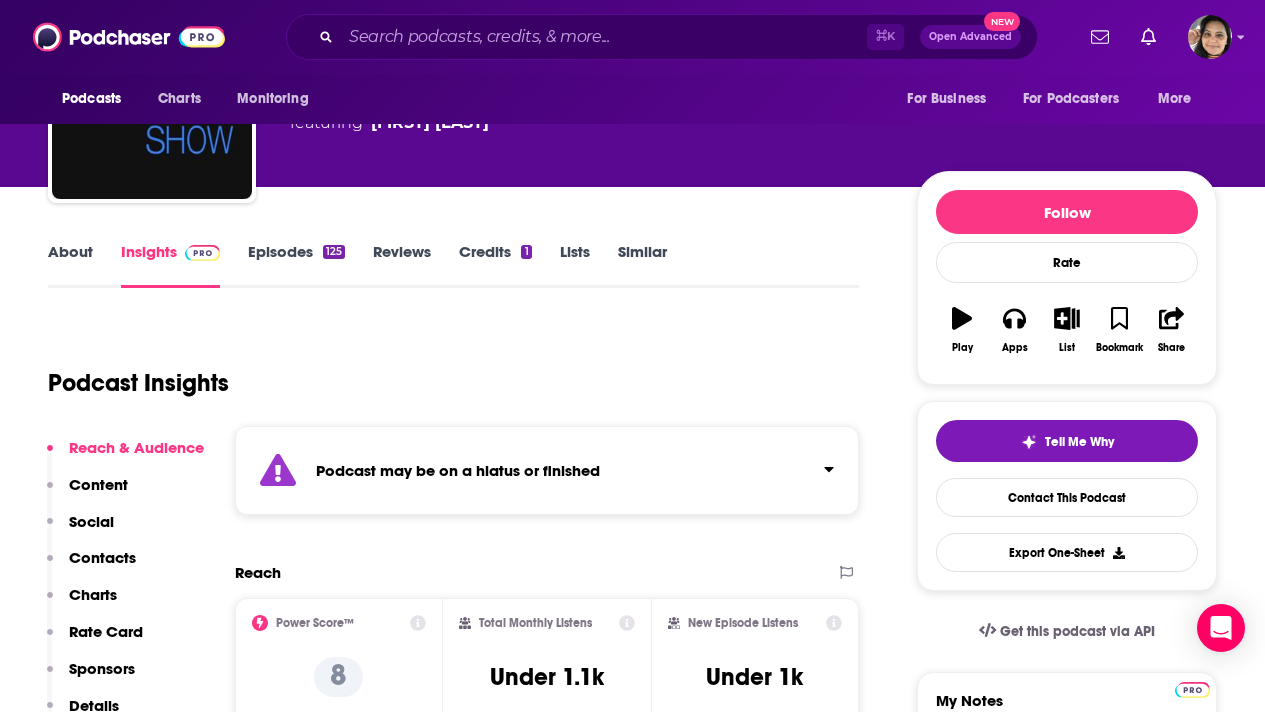 scroll, scrollTop: 141, scrollLeft: 0, axis: vertical 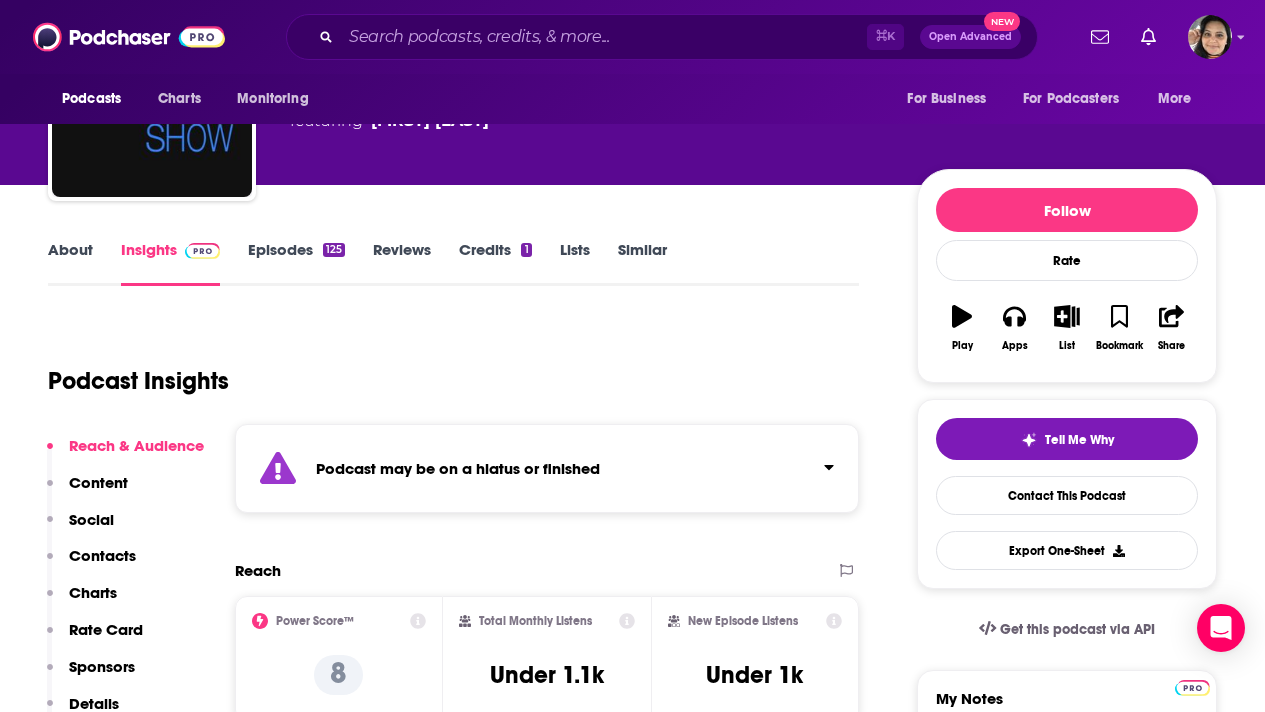 click on "About Insights Episodes 125 Reviews Credits 1 Lists Similar" at bounding box center [453, 261] 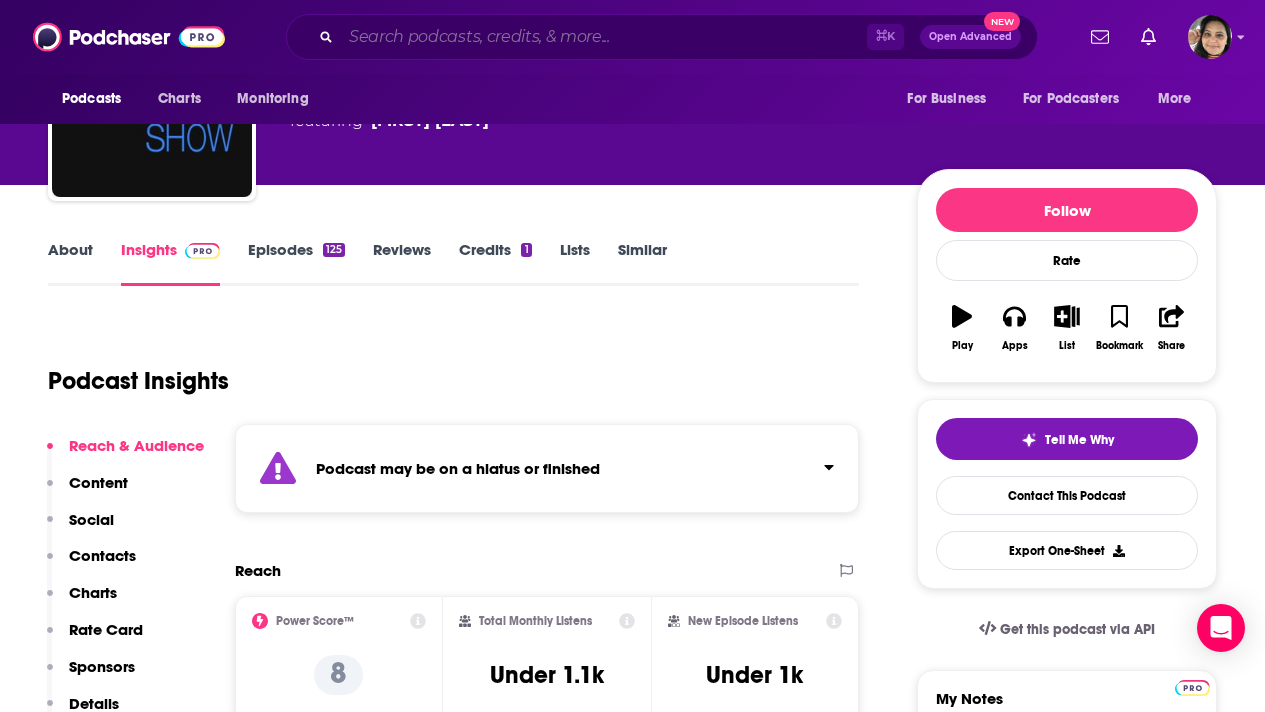 click at bounding box center [604, 37] 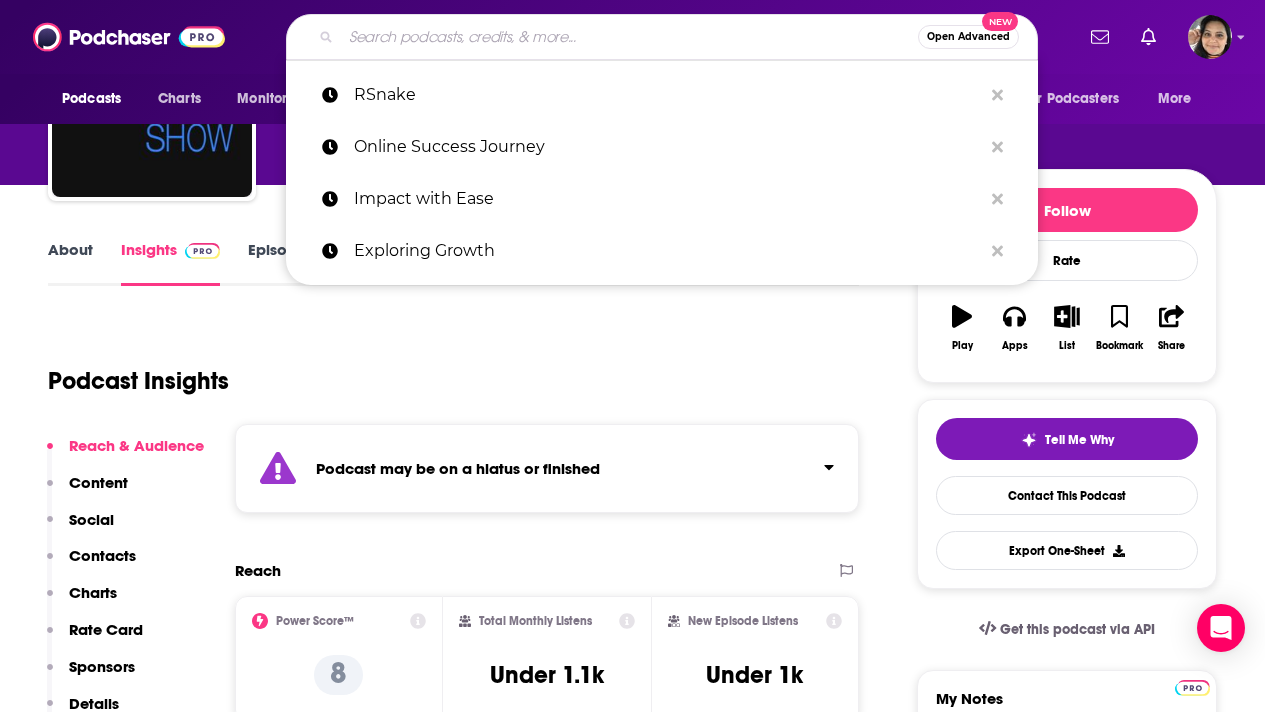 paste on "About Time" 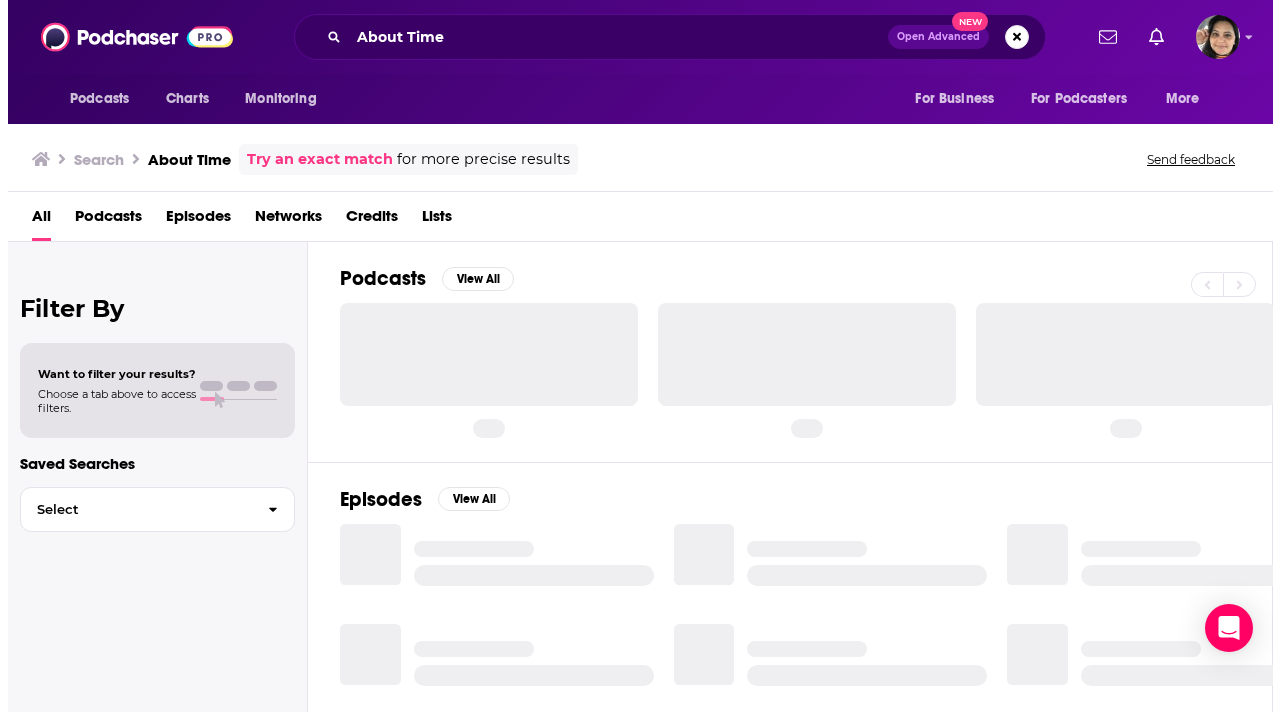 scroll, scrollTop: 0, scrollLeft: 0, axis: both 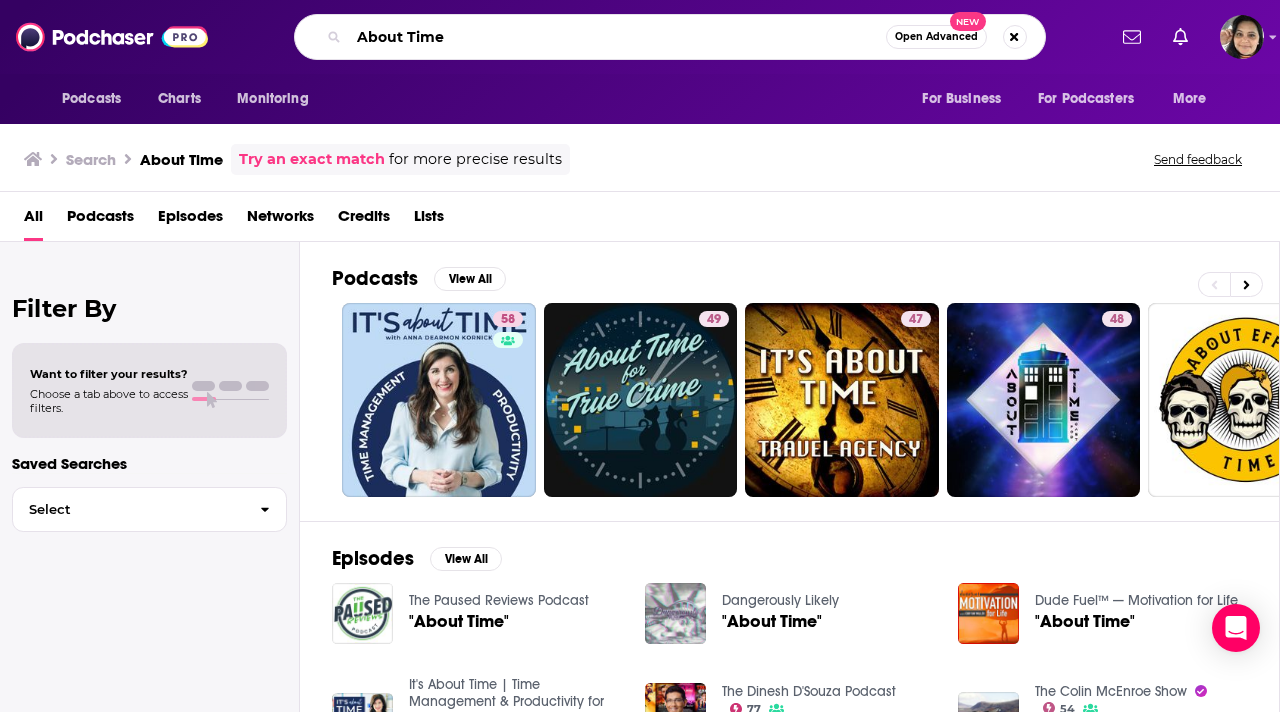 click on "About Time" at bounding box center [617, 37] 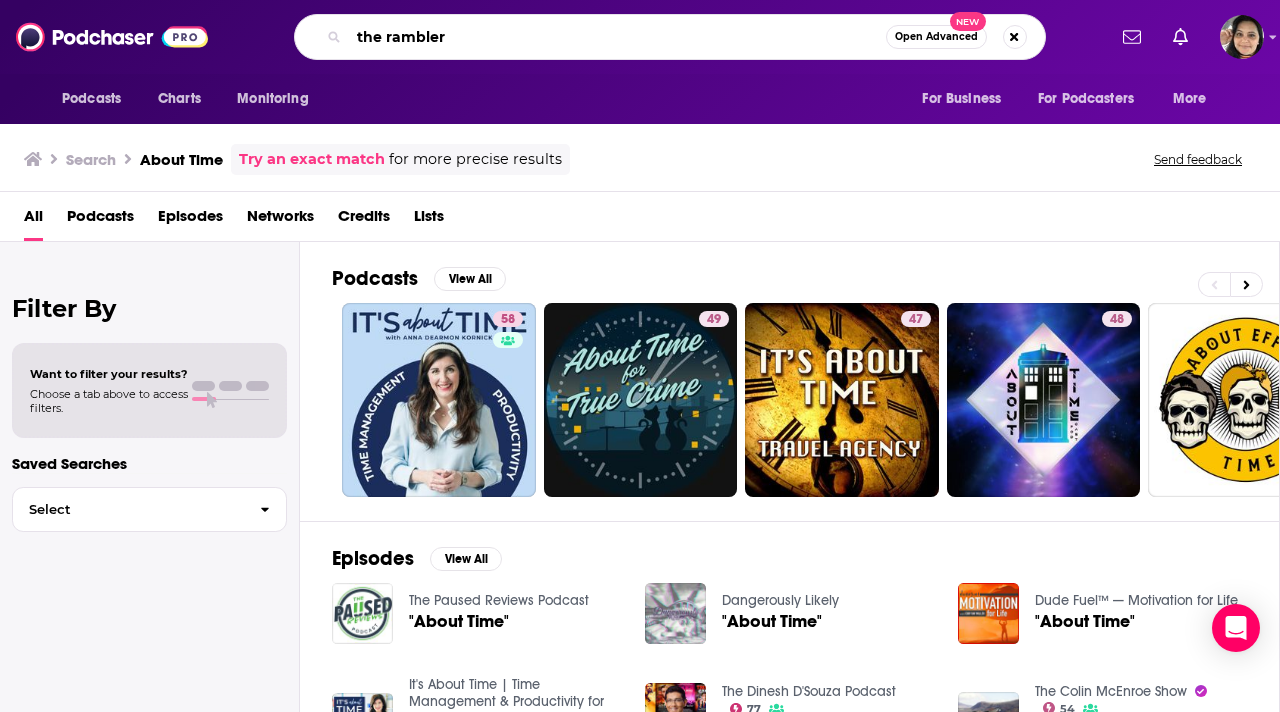 type on "the rambler" 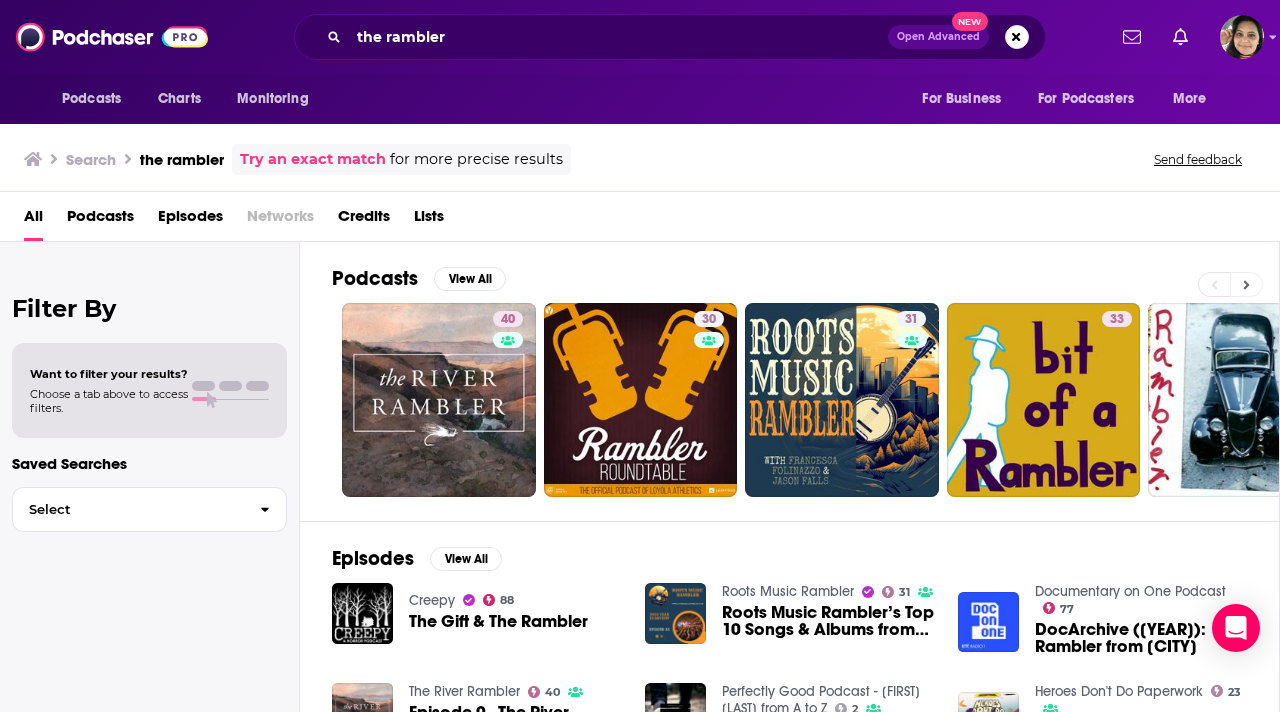 click at bounding box center (1246, 284) 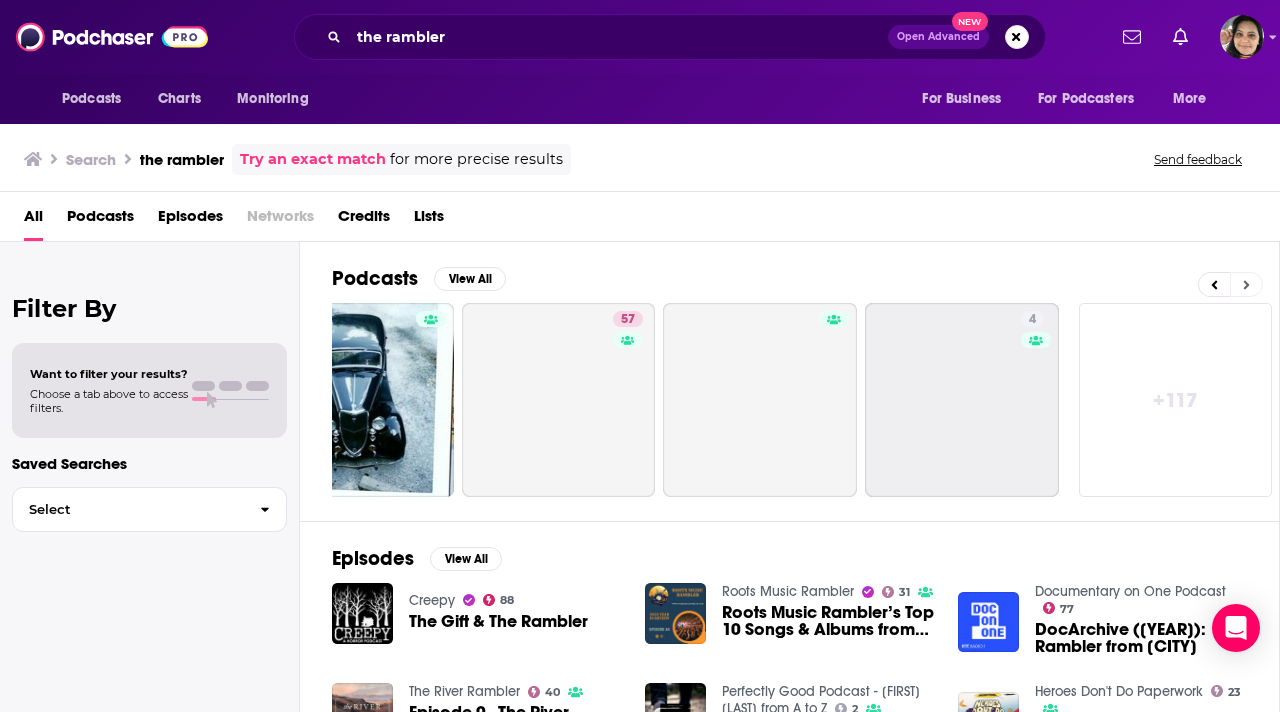 scroll, scrollTop: 0, scrollLeft: 889, axis: horizontal 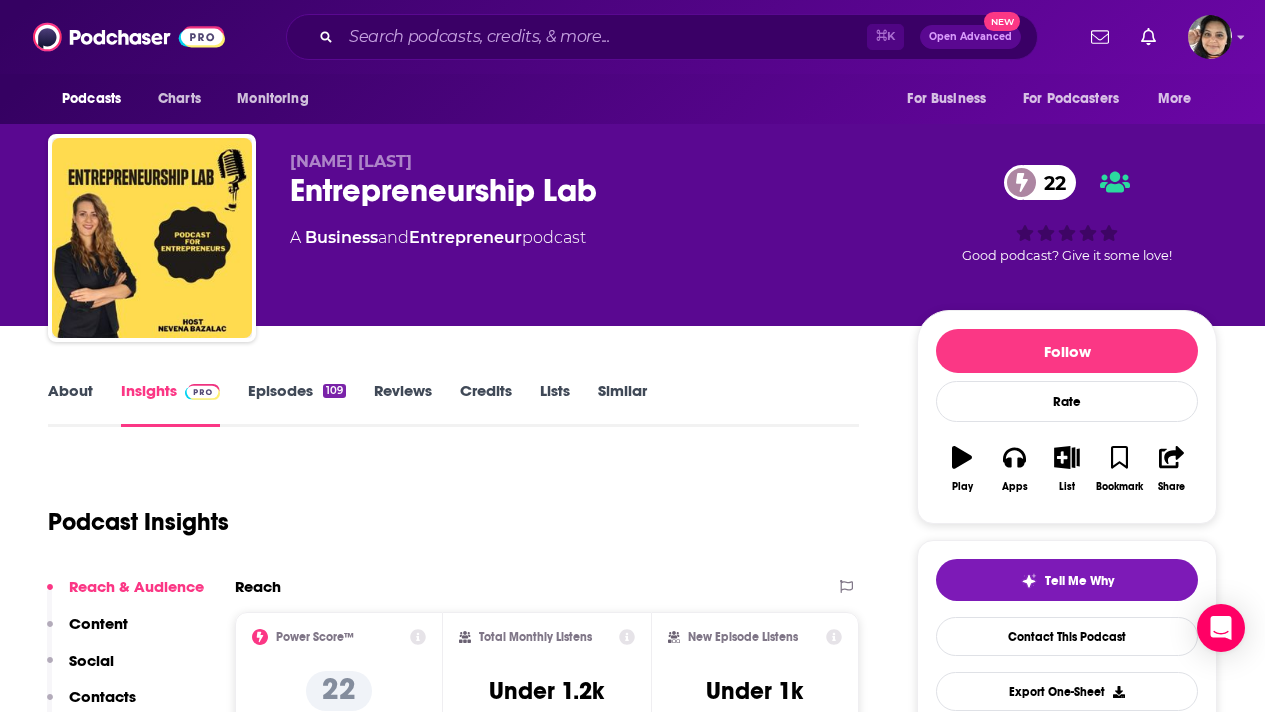 click on "About" at bounding box center (70, 404) 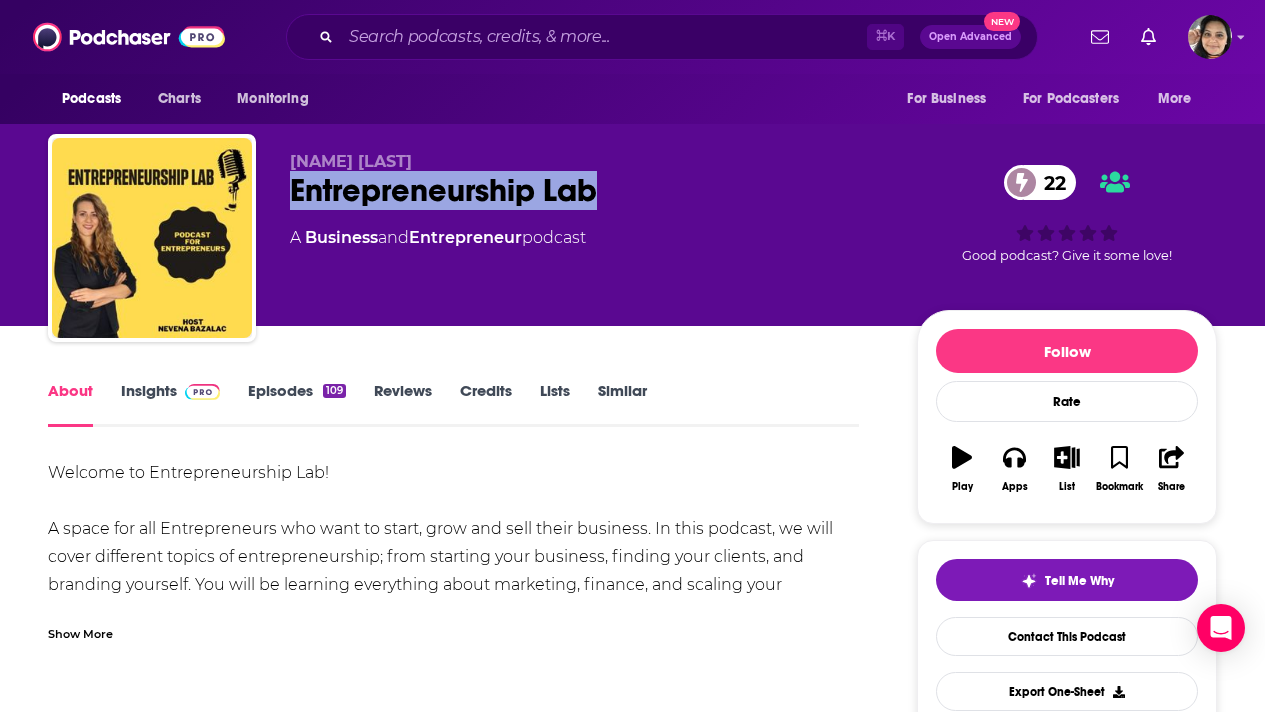 drag, startPoint x: 602, startPoint y: 192, endPoint x: 288, endPoint y: 192, distance: 314 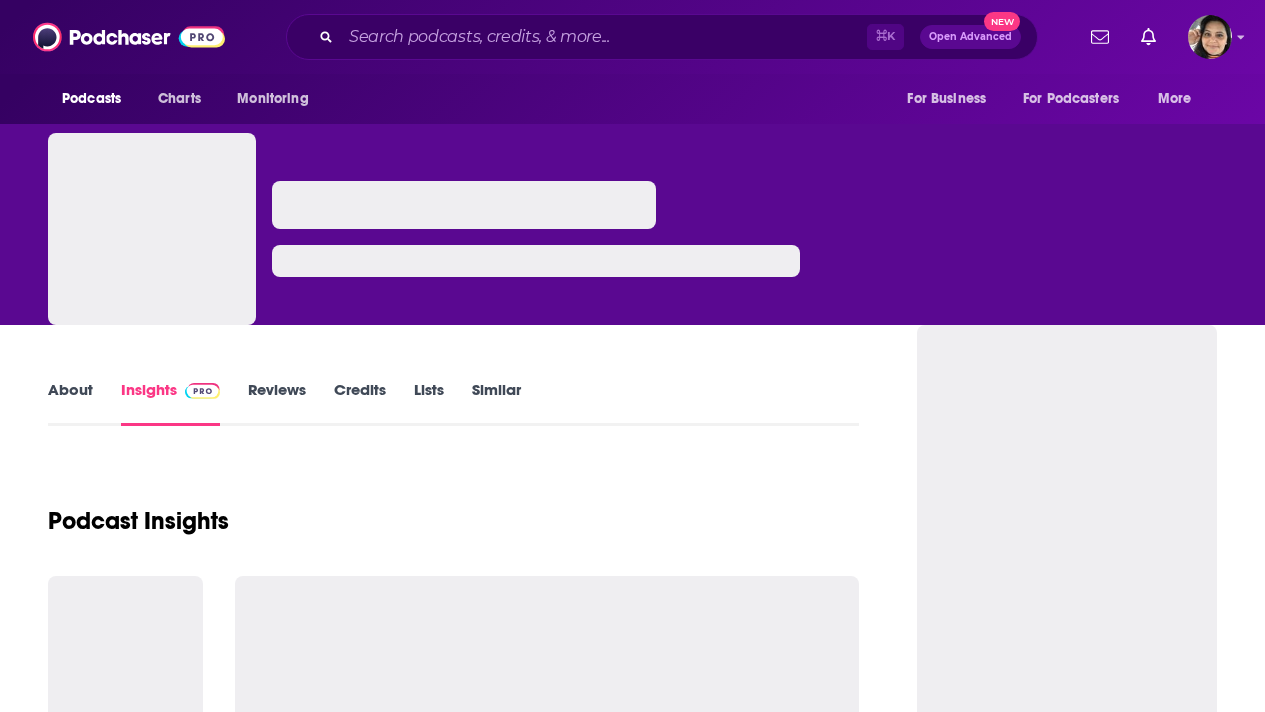 scroll, scrollTop: 0, scrollLeft: 0, axis: both 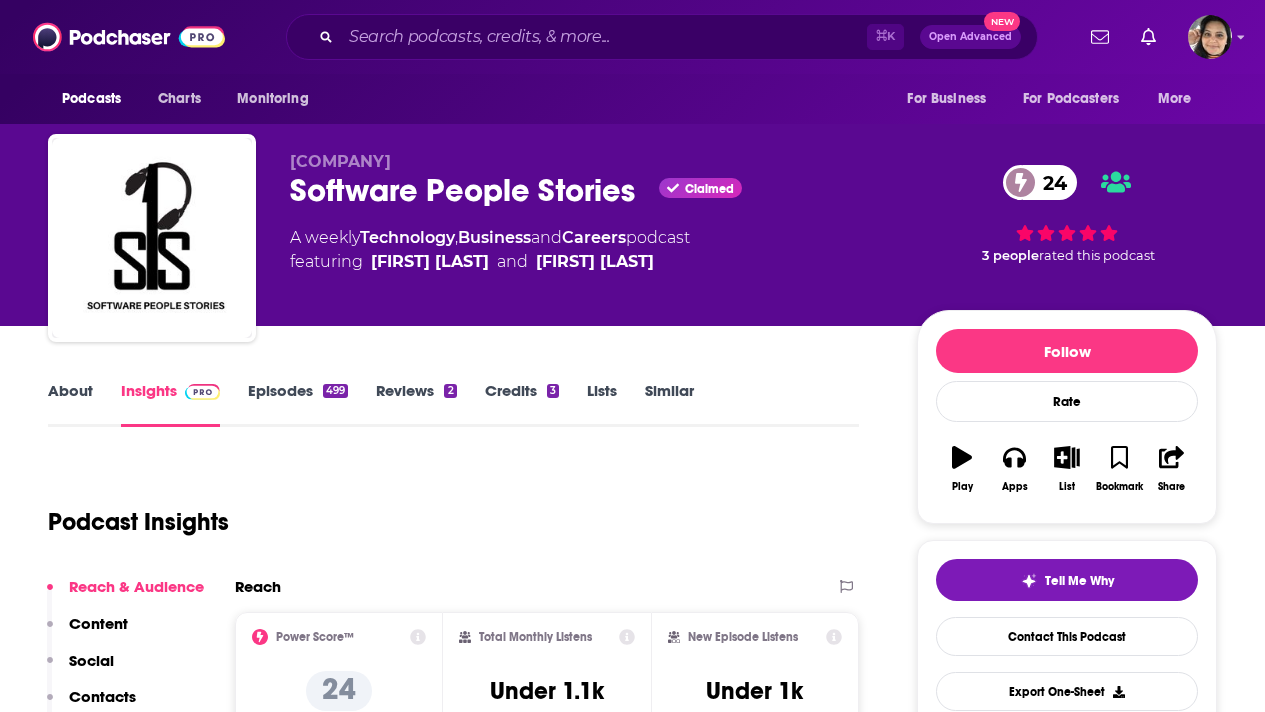 click on "About" at bounding box center [70, 404] 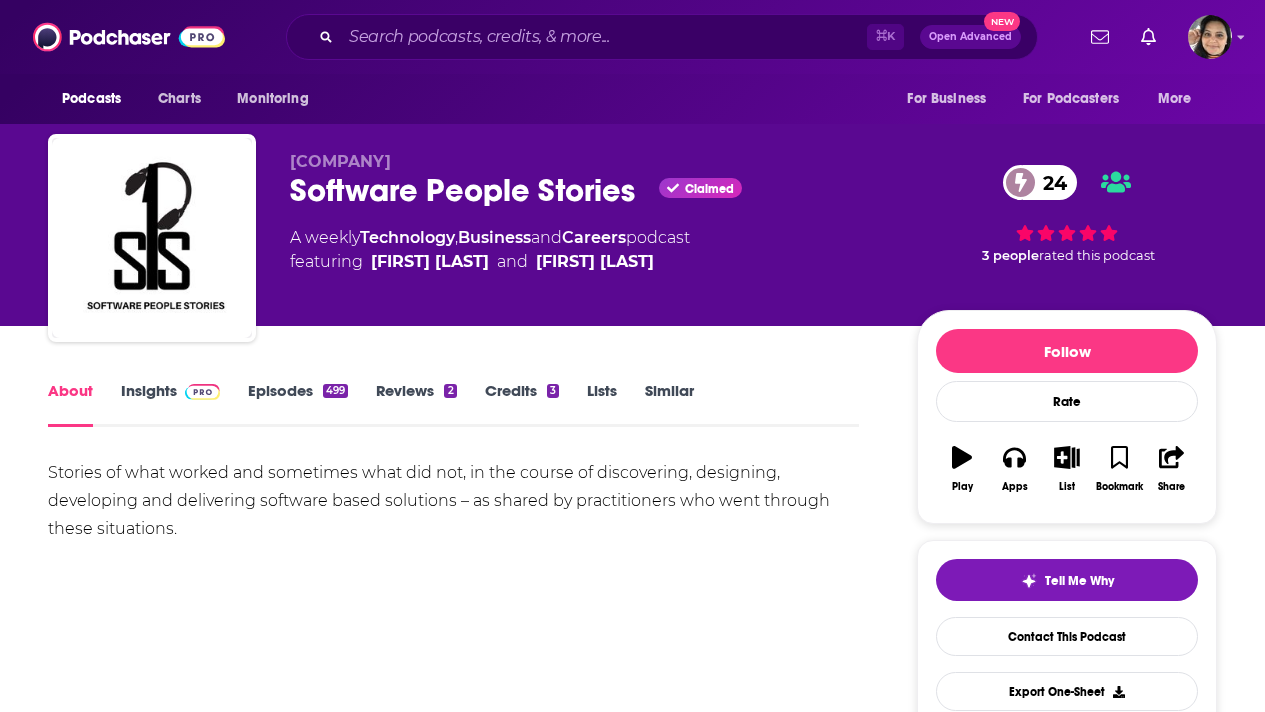 click on "Episodes 499" at bounding box center [298, 404] 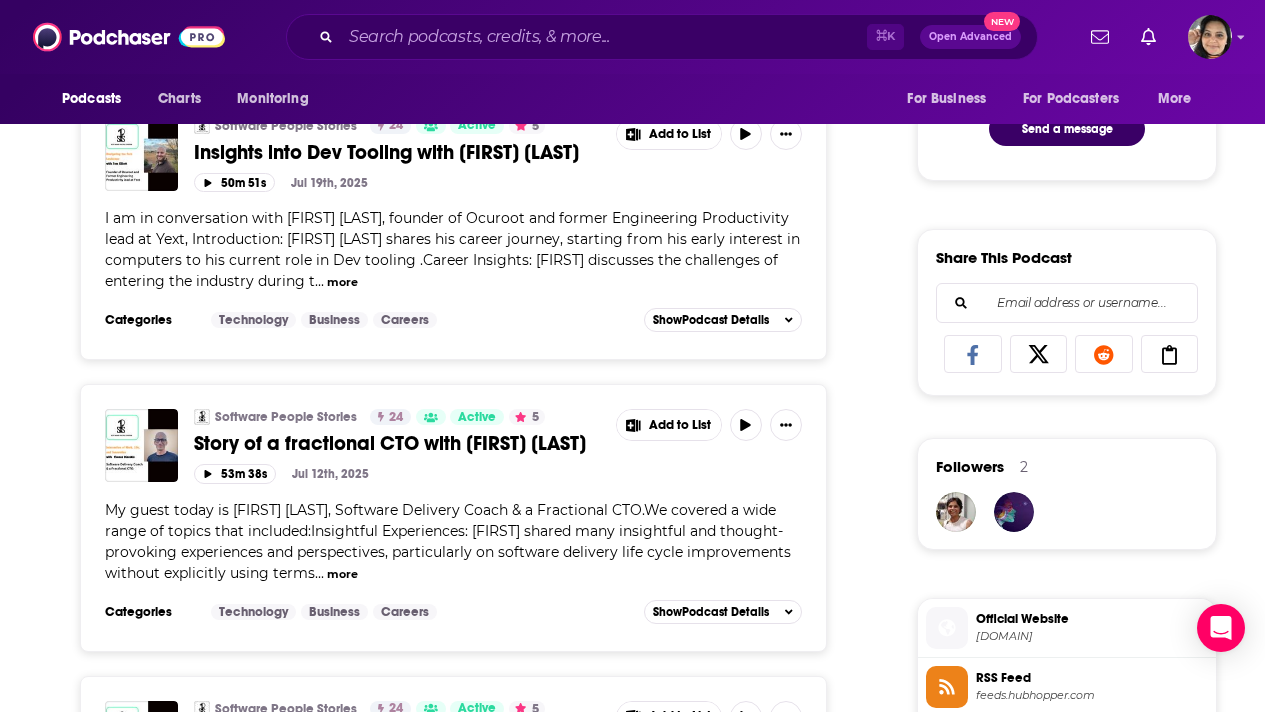 scroll, scrollTop: 1108, scrollLeft: 0, axis: vertical 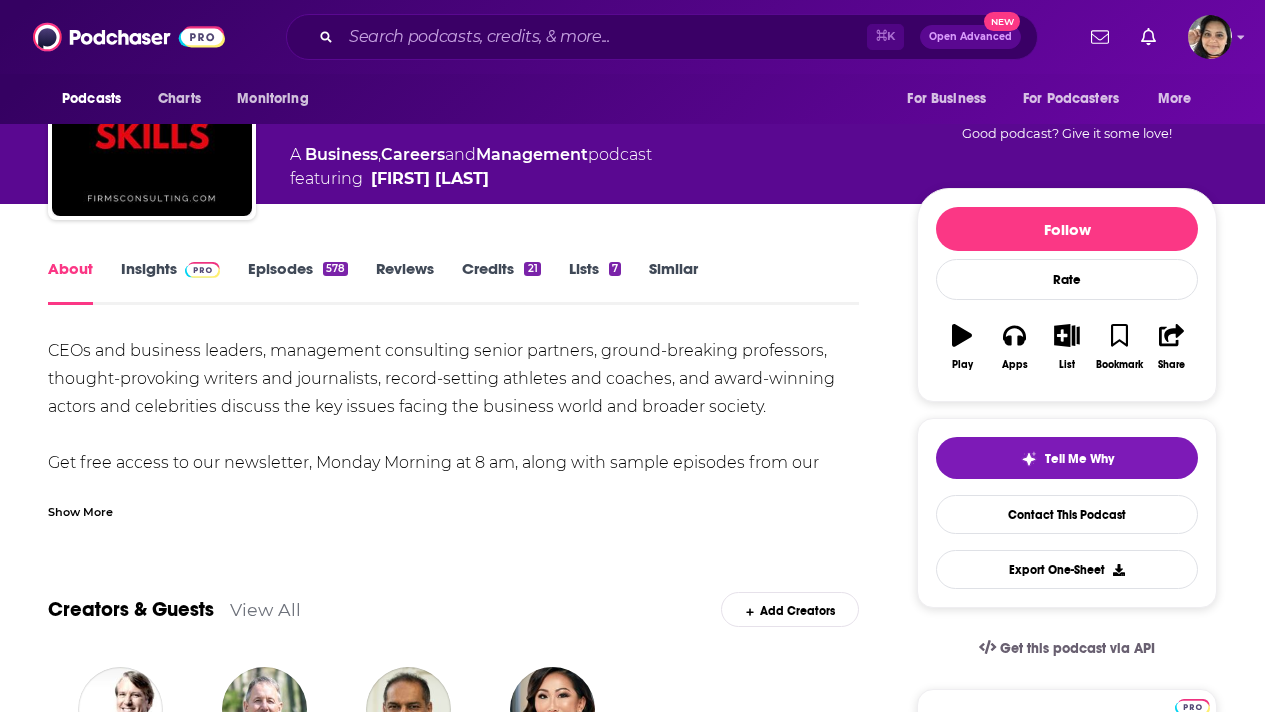 click on "Insights" at bounding box center [170, 282] 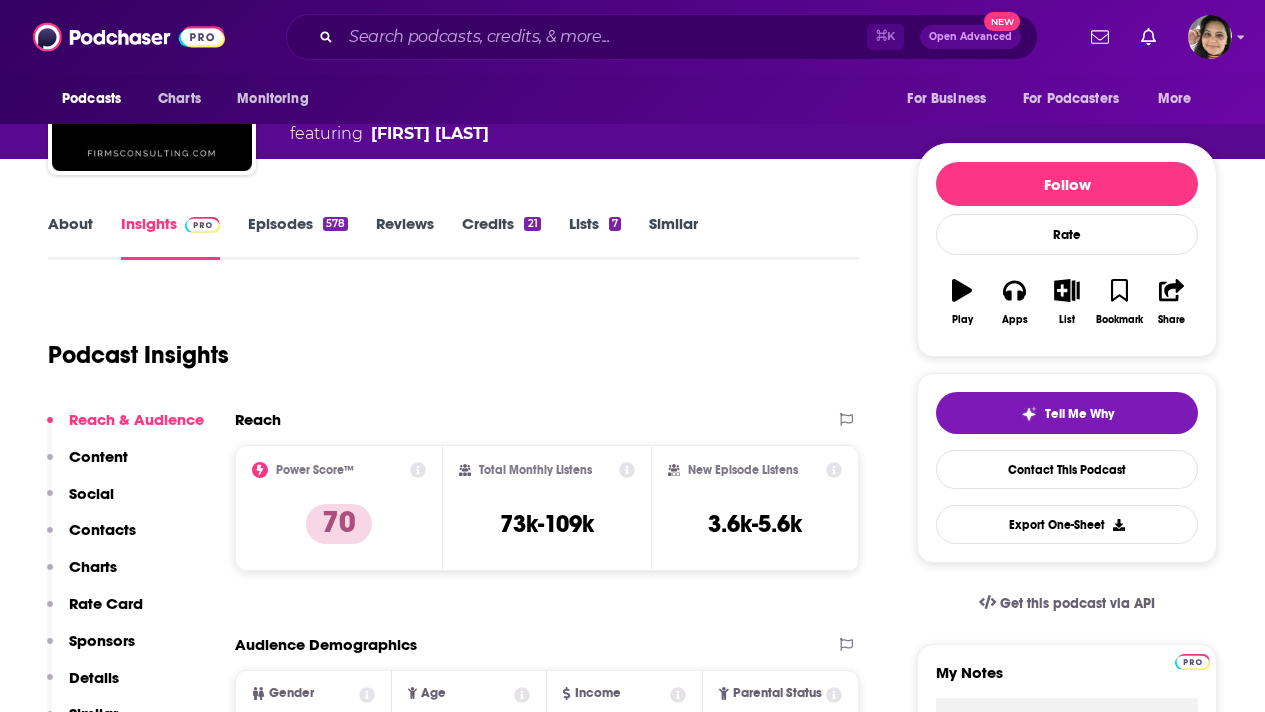 scroll, scrollTop: 0, scrollLeft: 0, axis: both 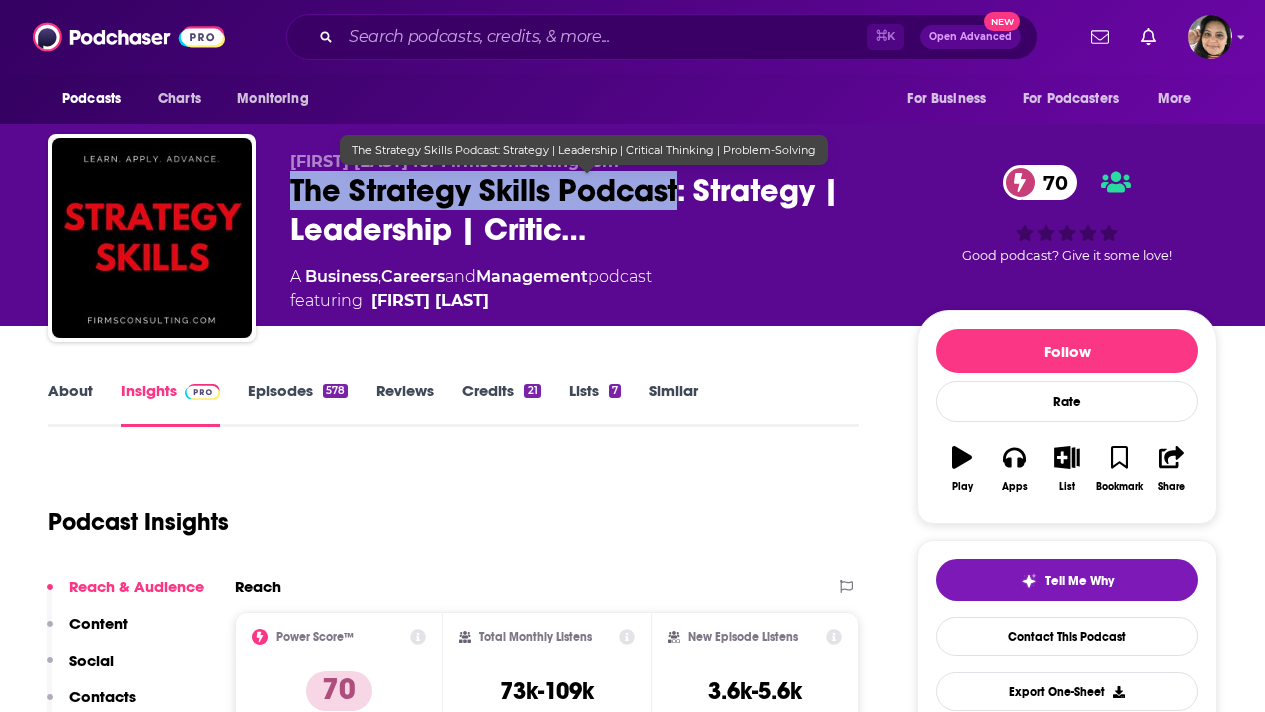 drag, startPoint x: 680, startPoint y: 195, endPoint x: 276, endPoint y: 191, distance: 404.0198 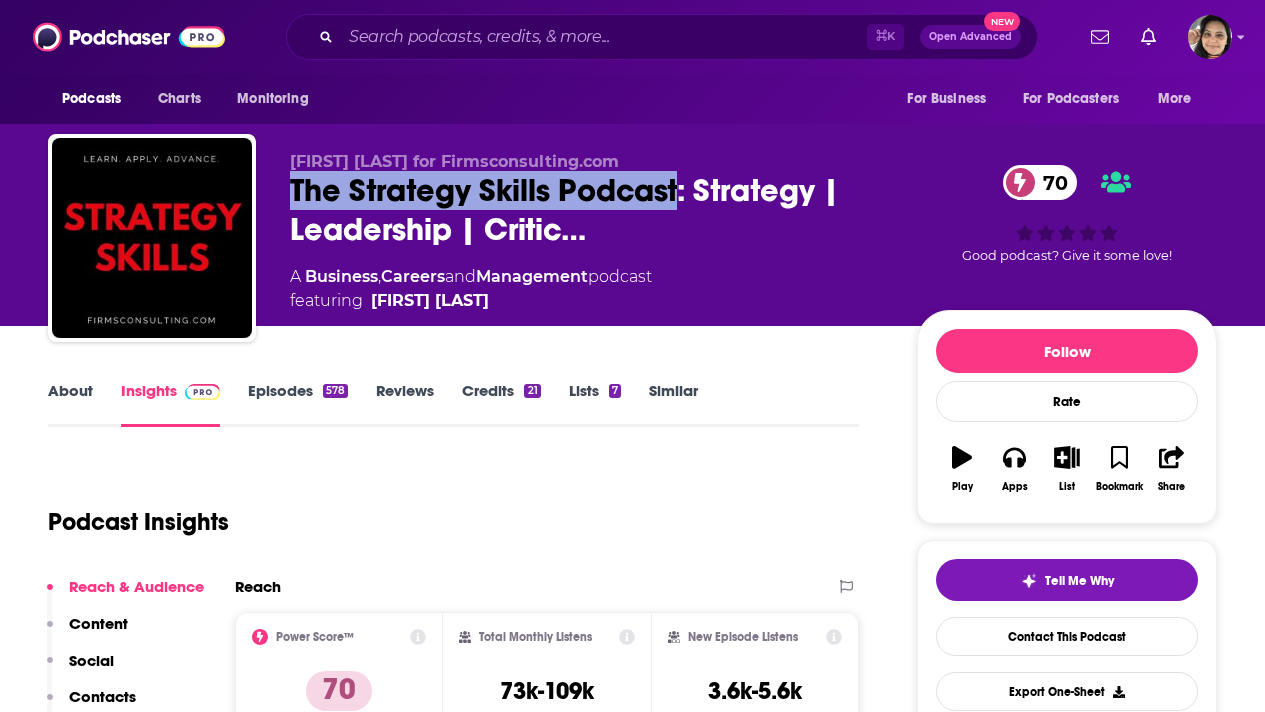 copy on "The Strategy Skills Podcast" 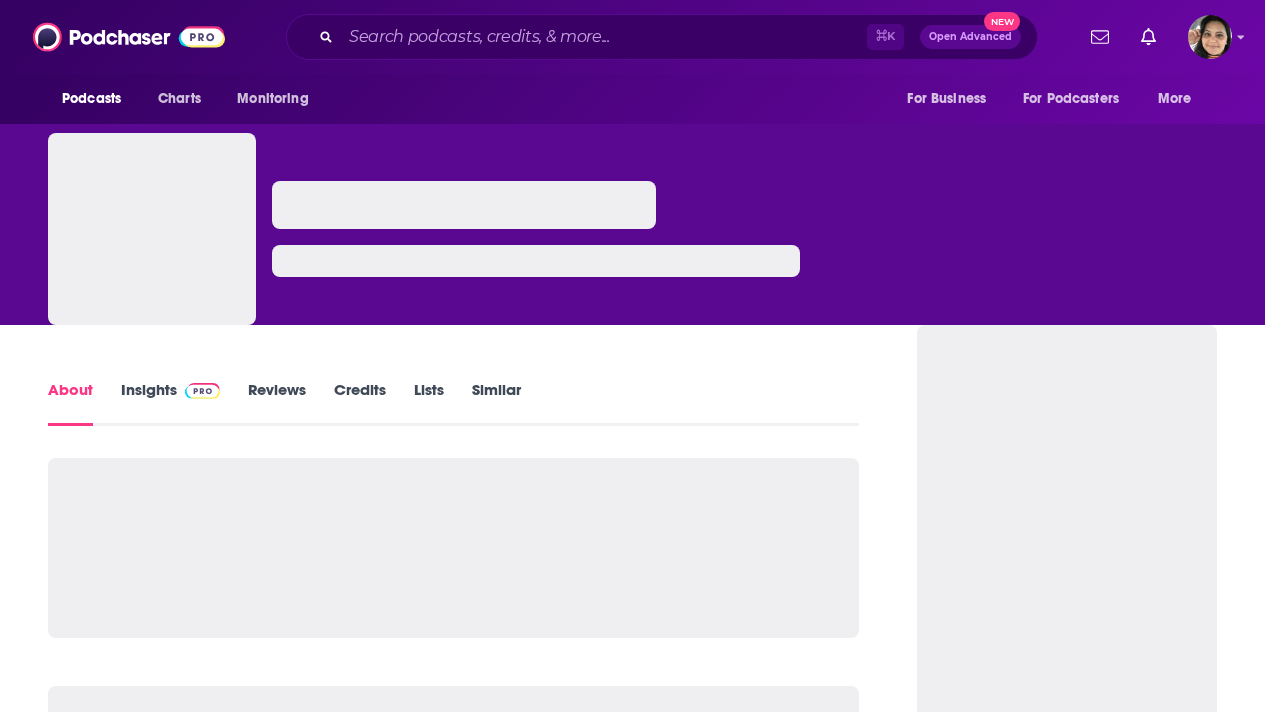 scroll, scrollTop: 0, scrollLeft: 0, axis: both 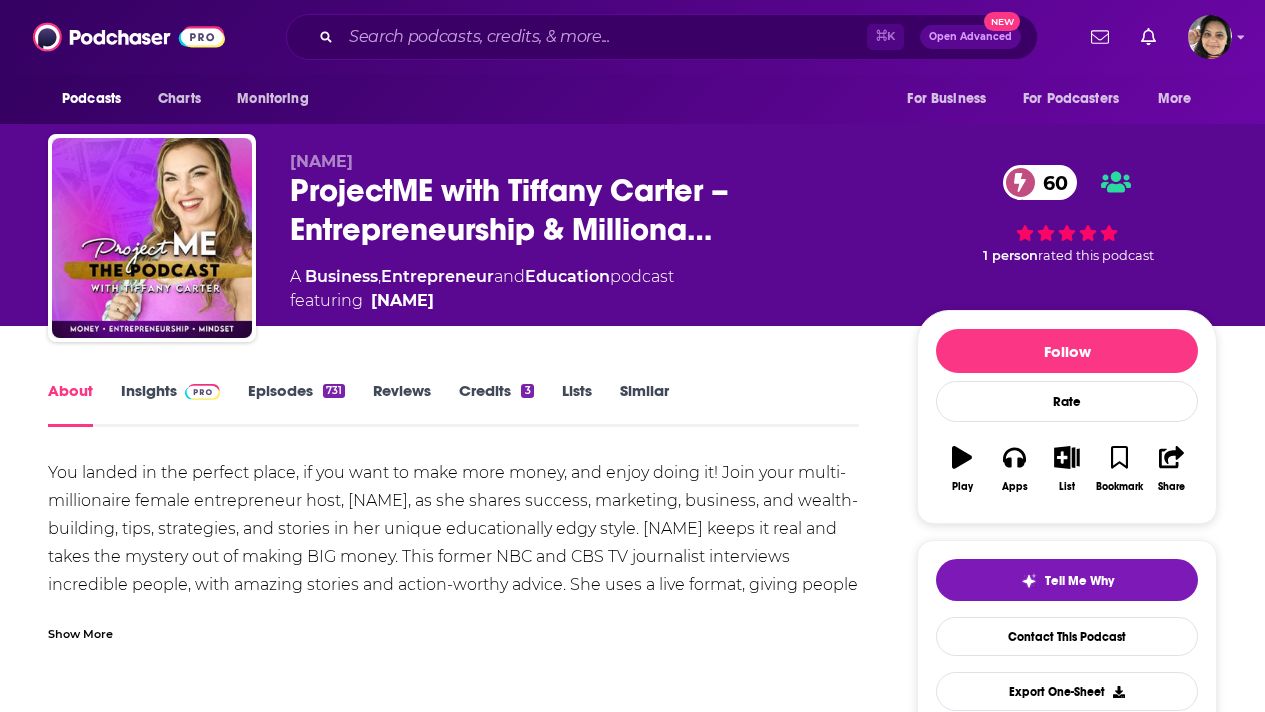 click on "Episodes 731" at bounding box center (296, 404) 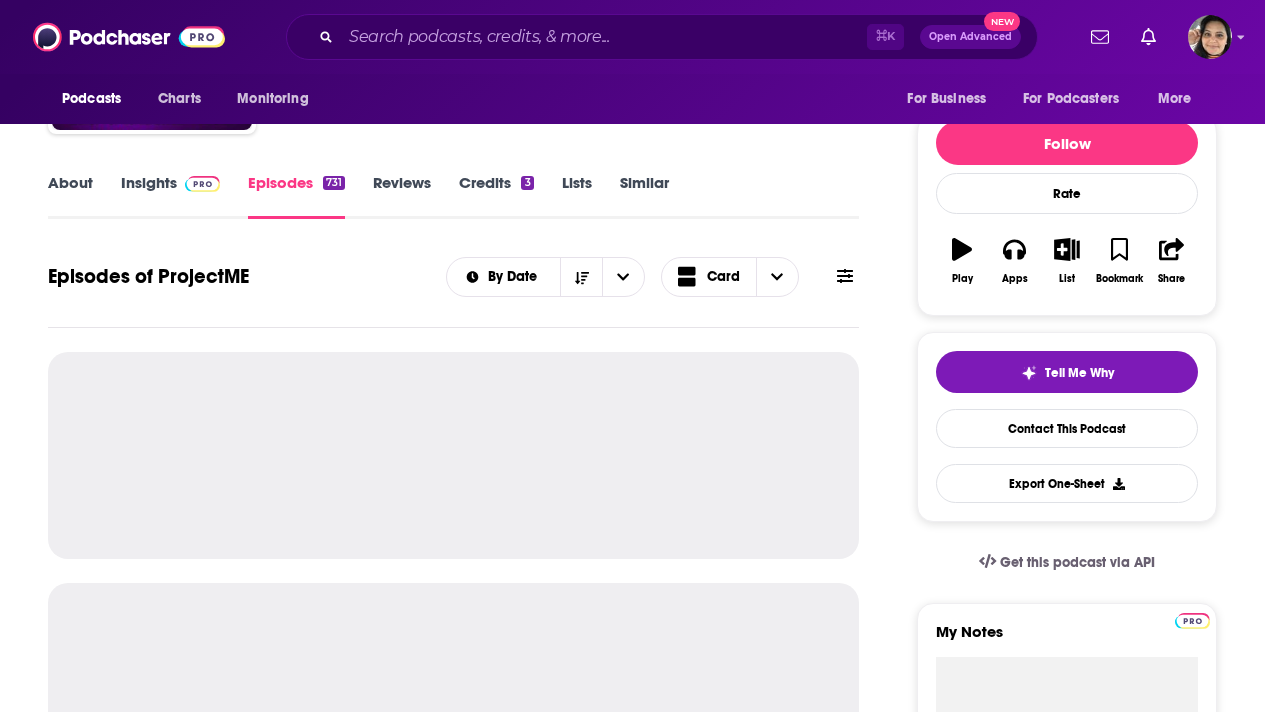 scroll, scrollTop: 216, scrollLeft: 0, axis: vertical 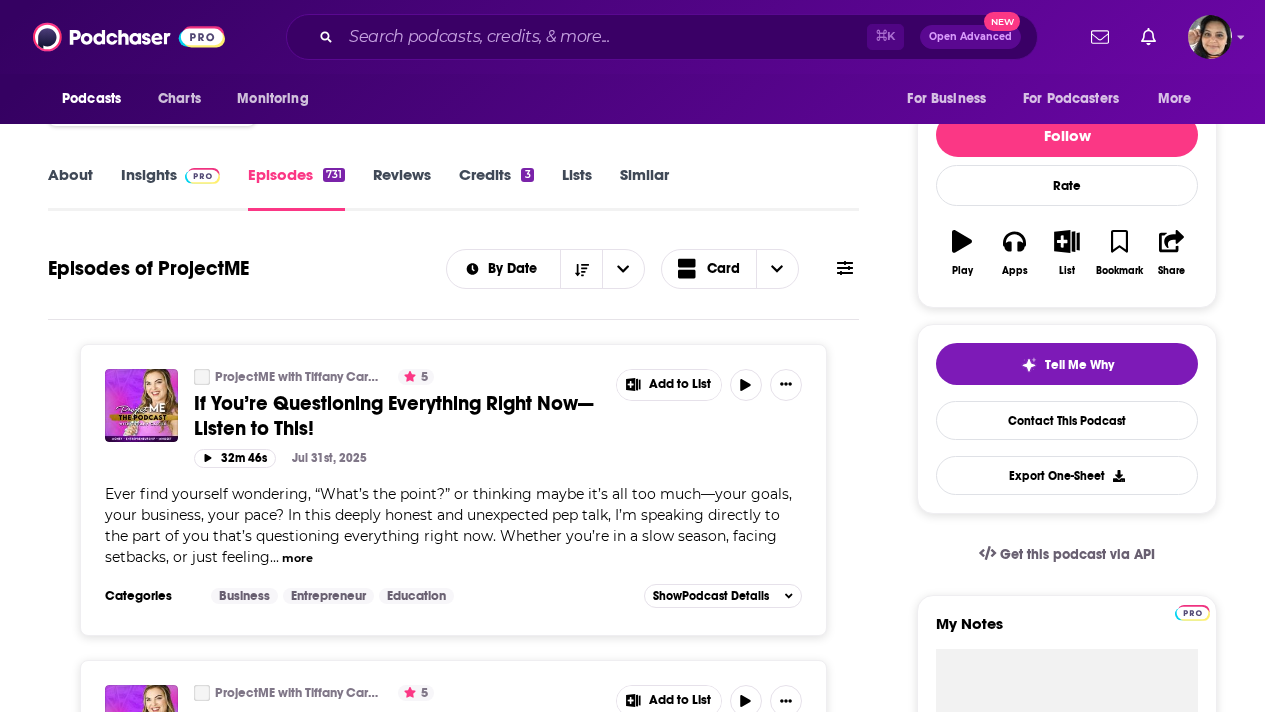 click on "Insights" at bounding box center (170, 188) 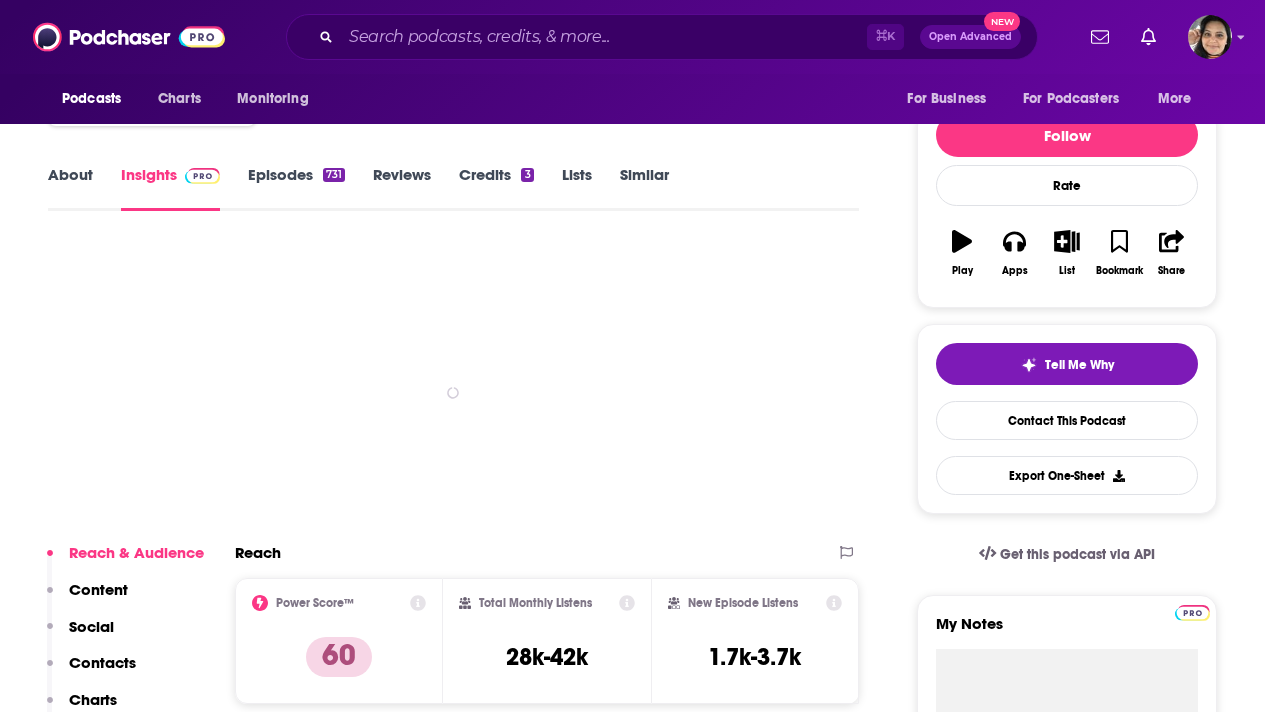 scroll, scrollTop: 0, scrollLeft: 0, axis: both 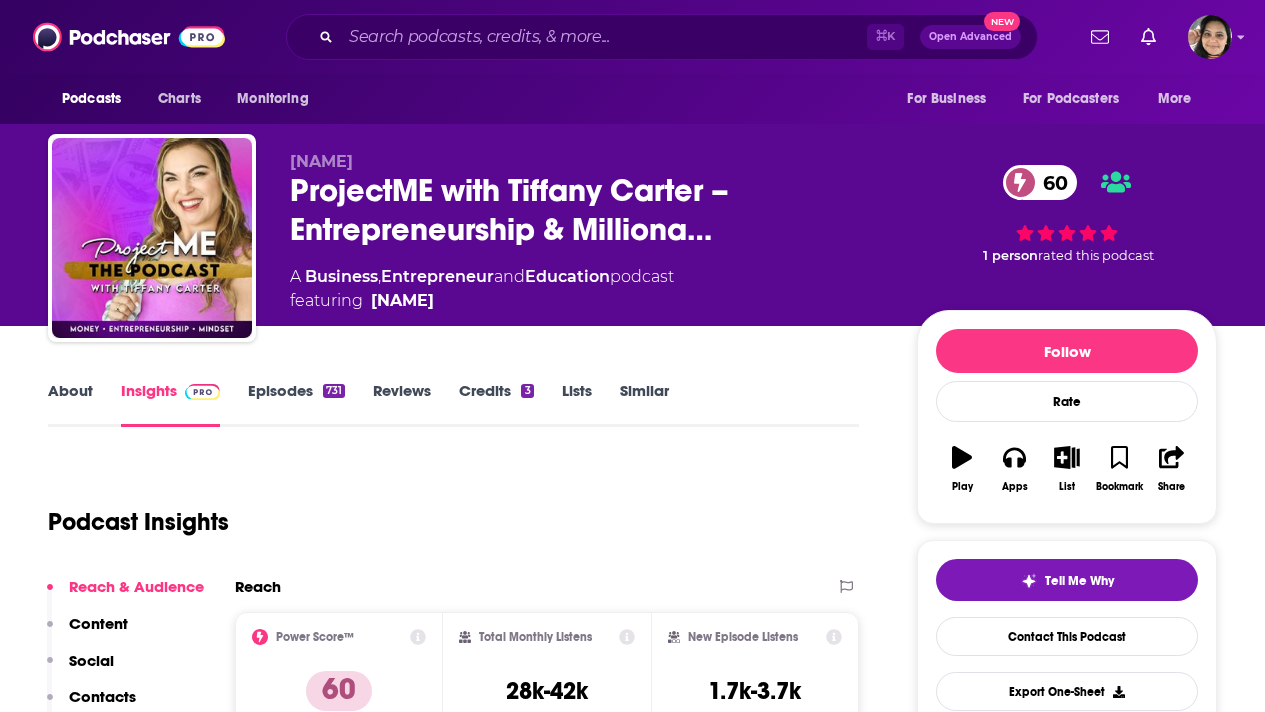 click on "About" at bounding box center (70, 404) 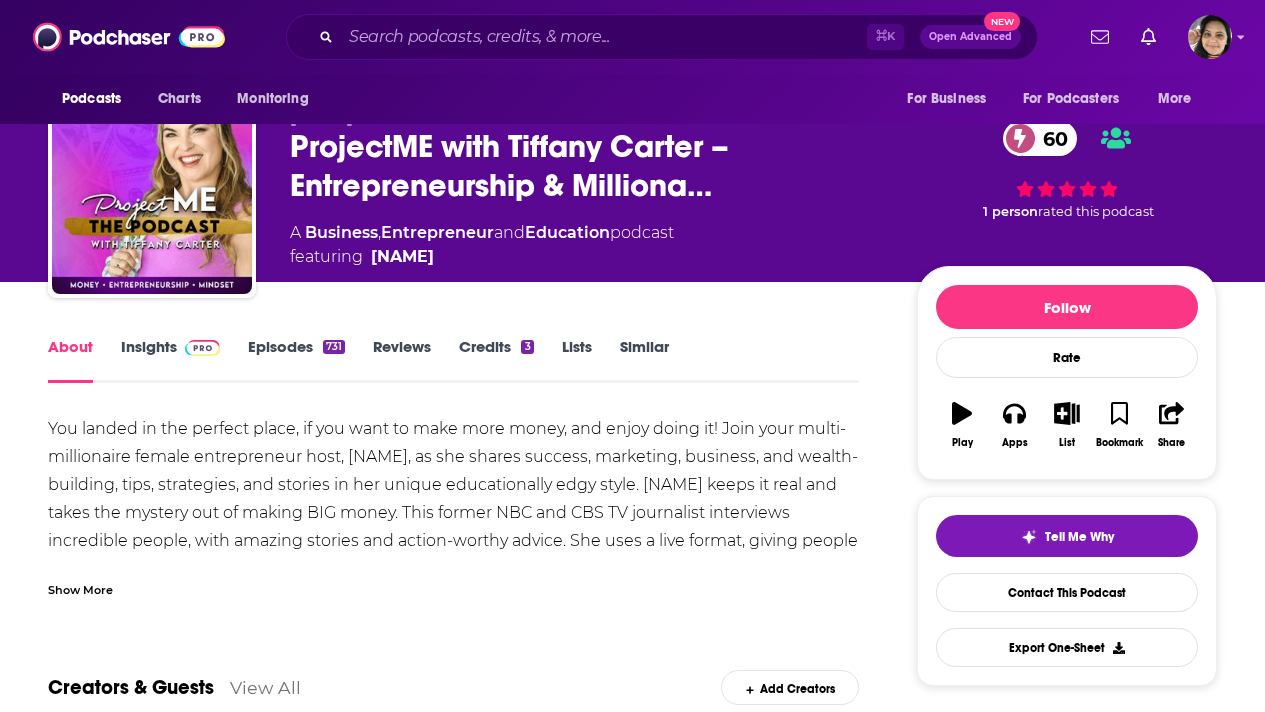 scroll, scrollTop: 52, scrollLeft: 0, axis: vertical 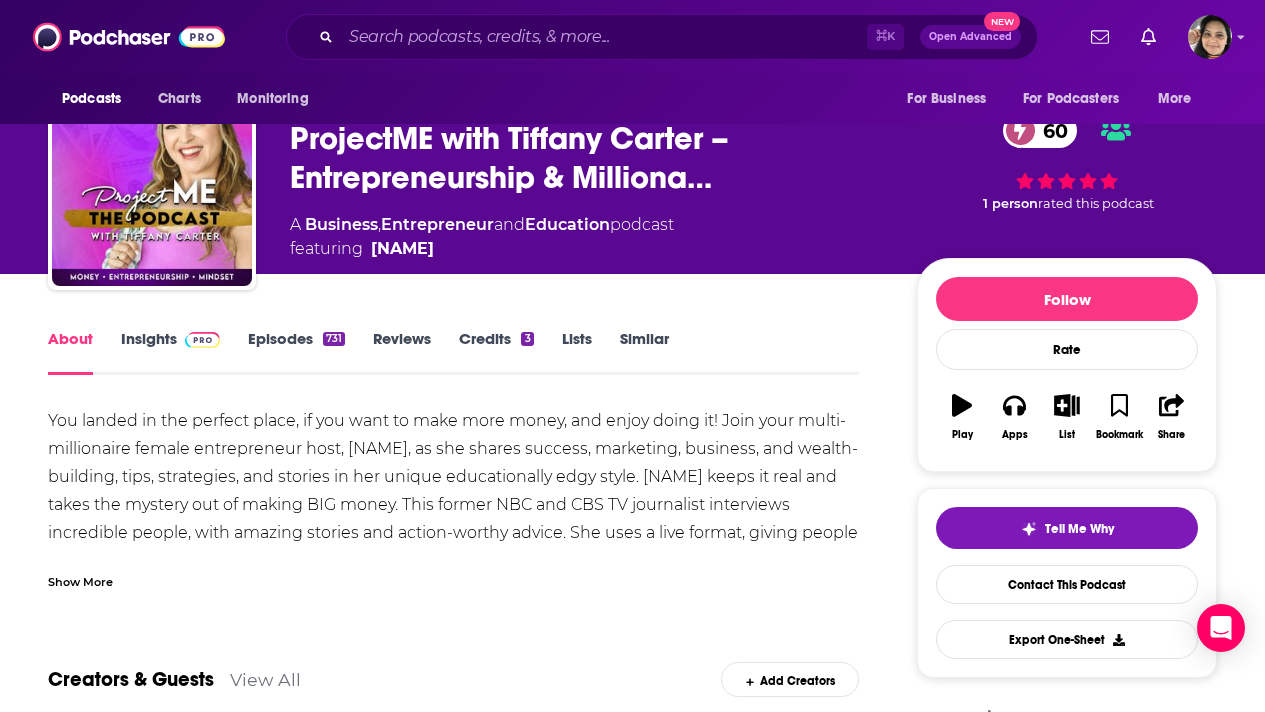 click on "Show More" at bounding box center (80, 580) 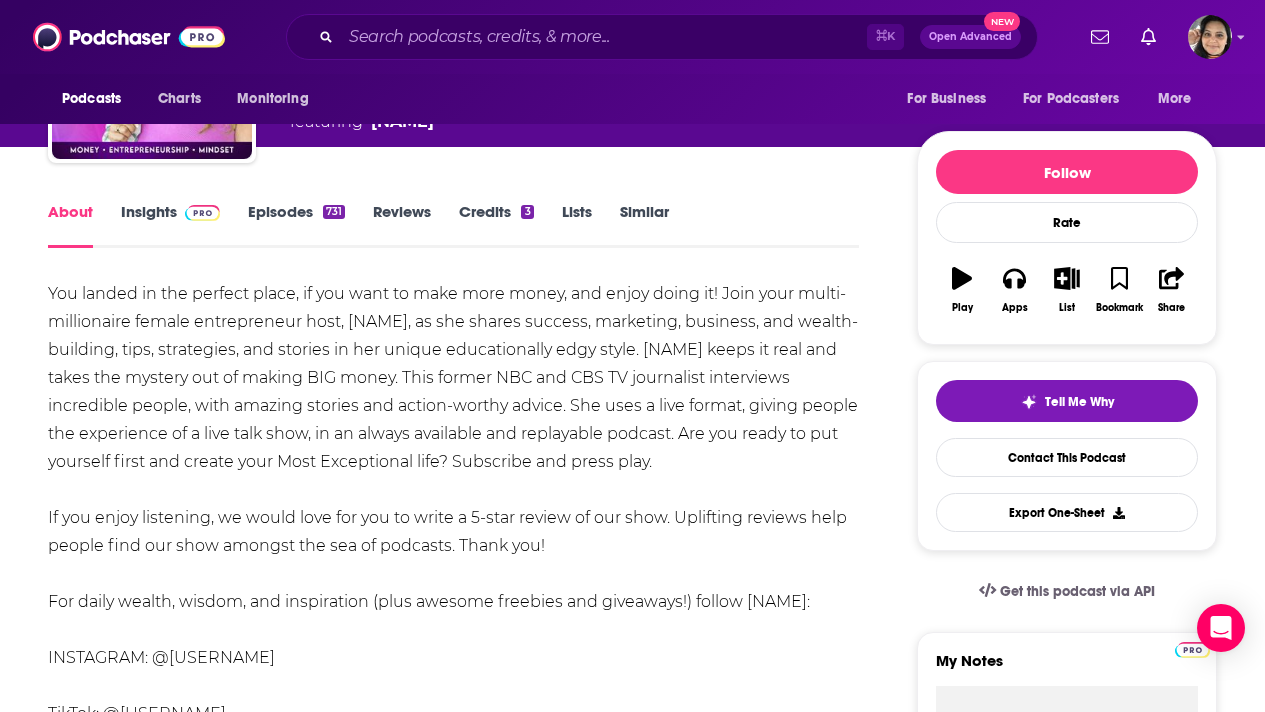 scroll, scrollTop: 188, scrollLeft: 0, axis: vertical 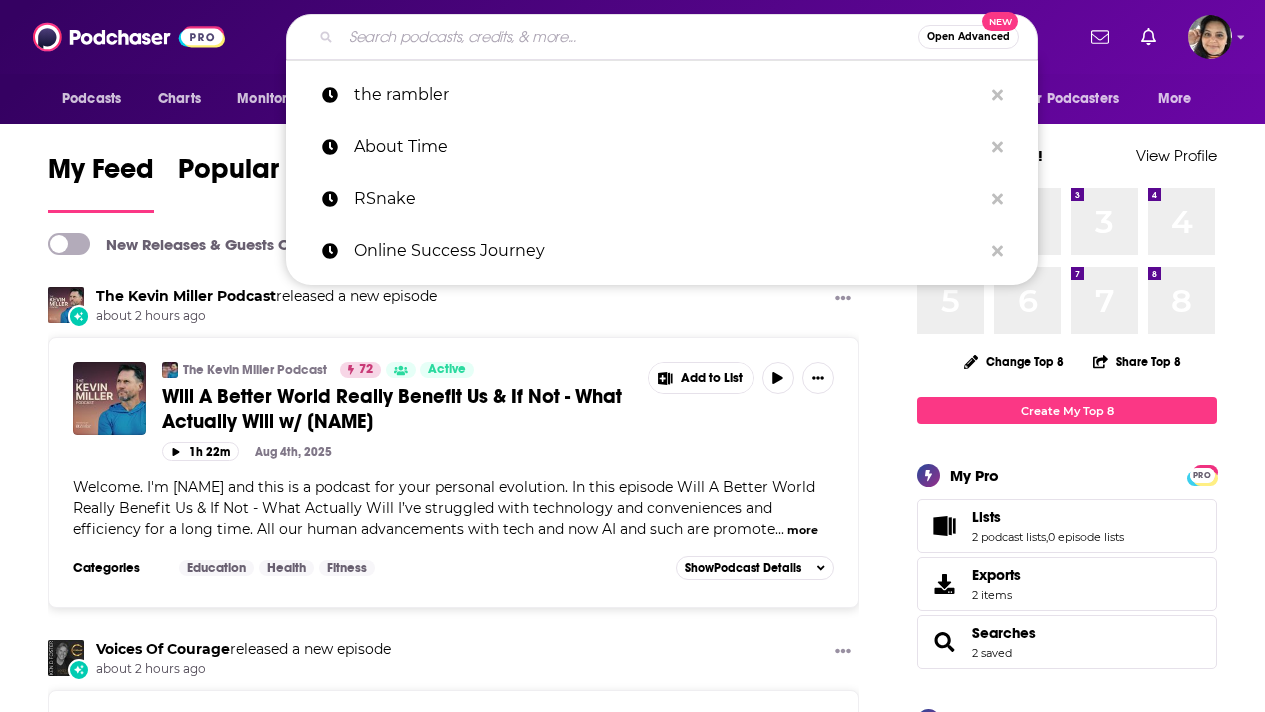 click at bounding box center (629, 37) 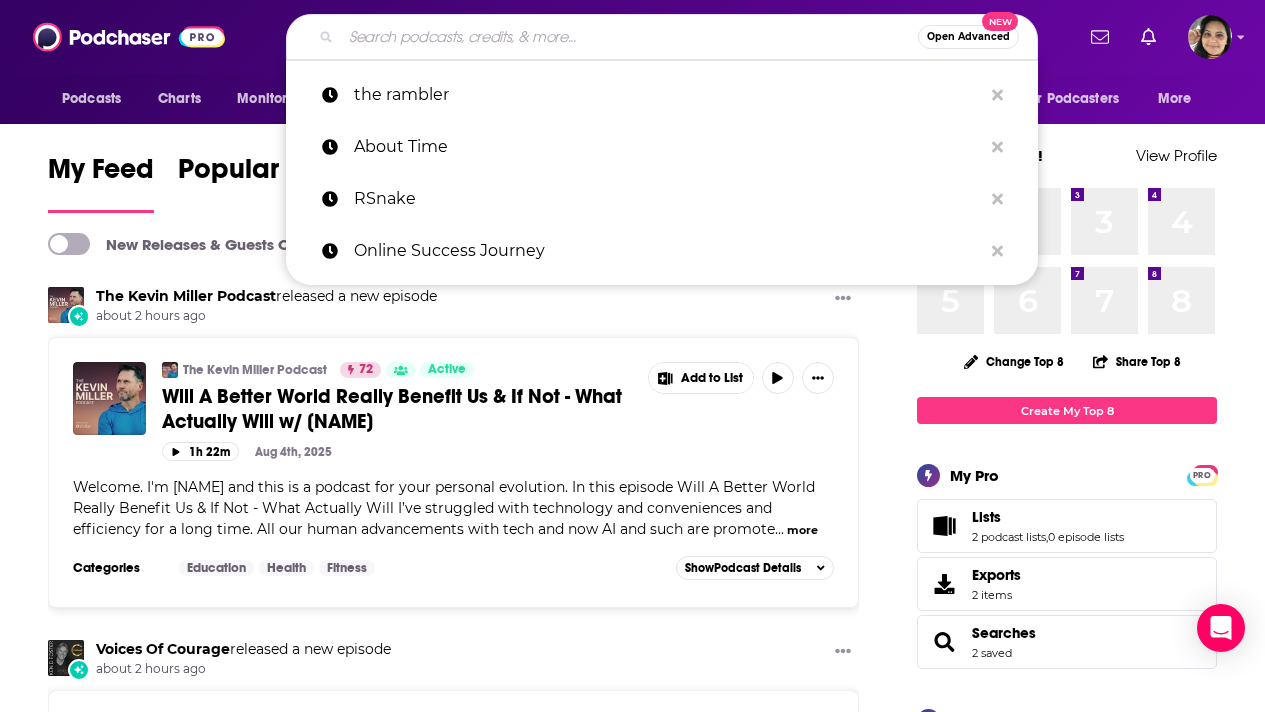 click at bounding box center [629, 37] 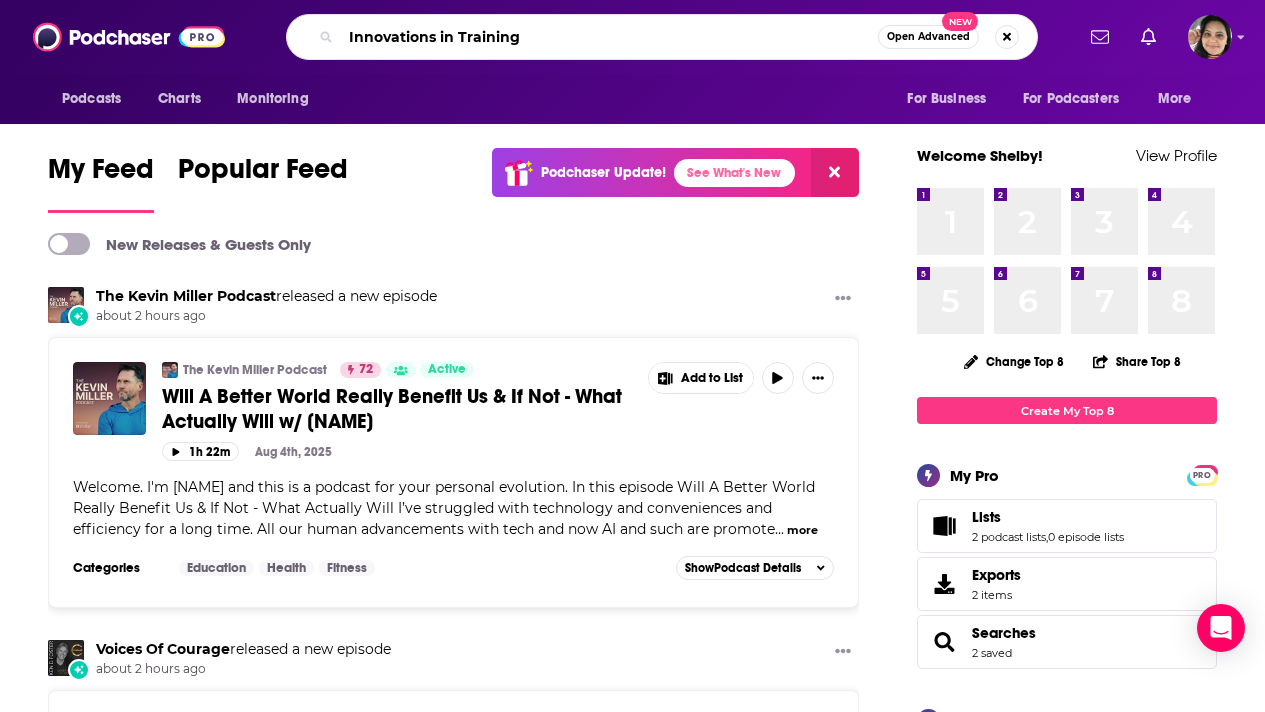 type on "Innovations in Training" 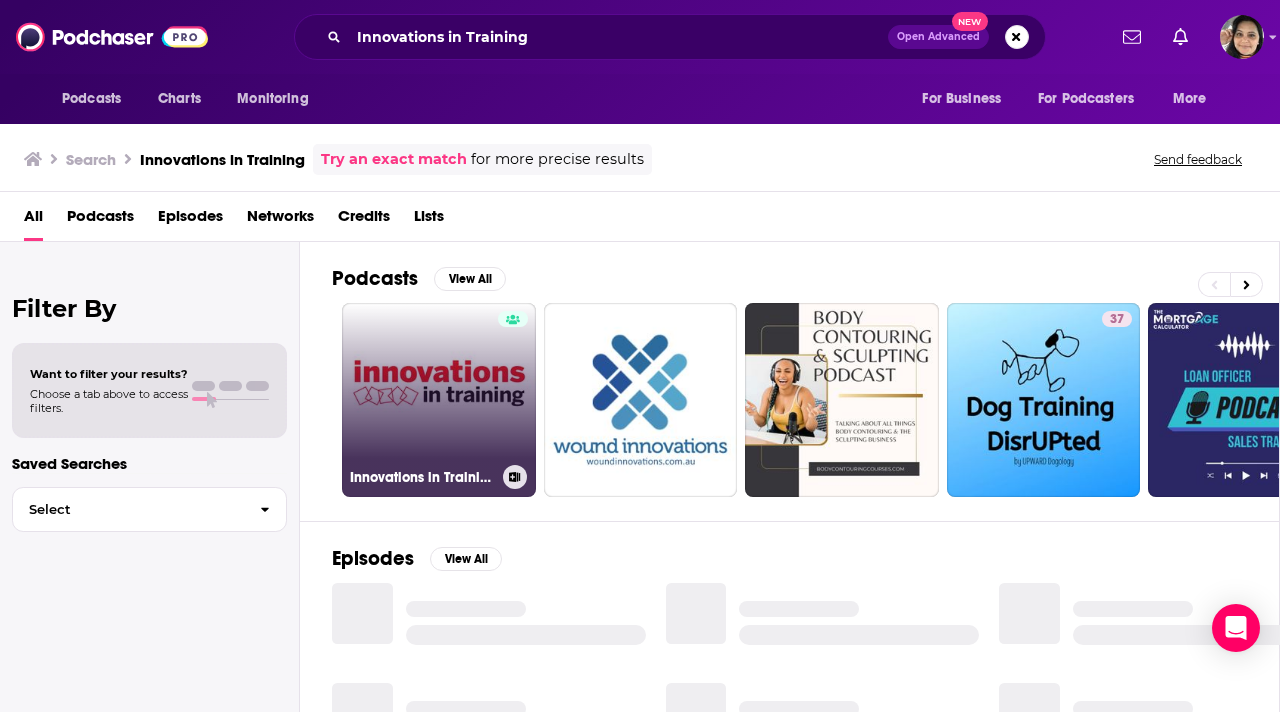 click on "Innovations in Training" at bounding box center (439, 400) 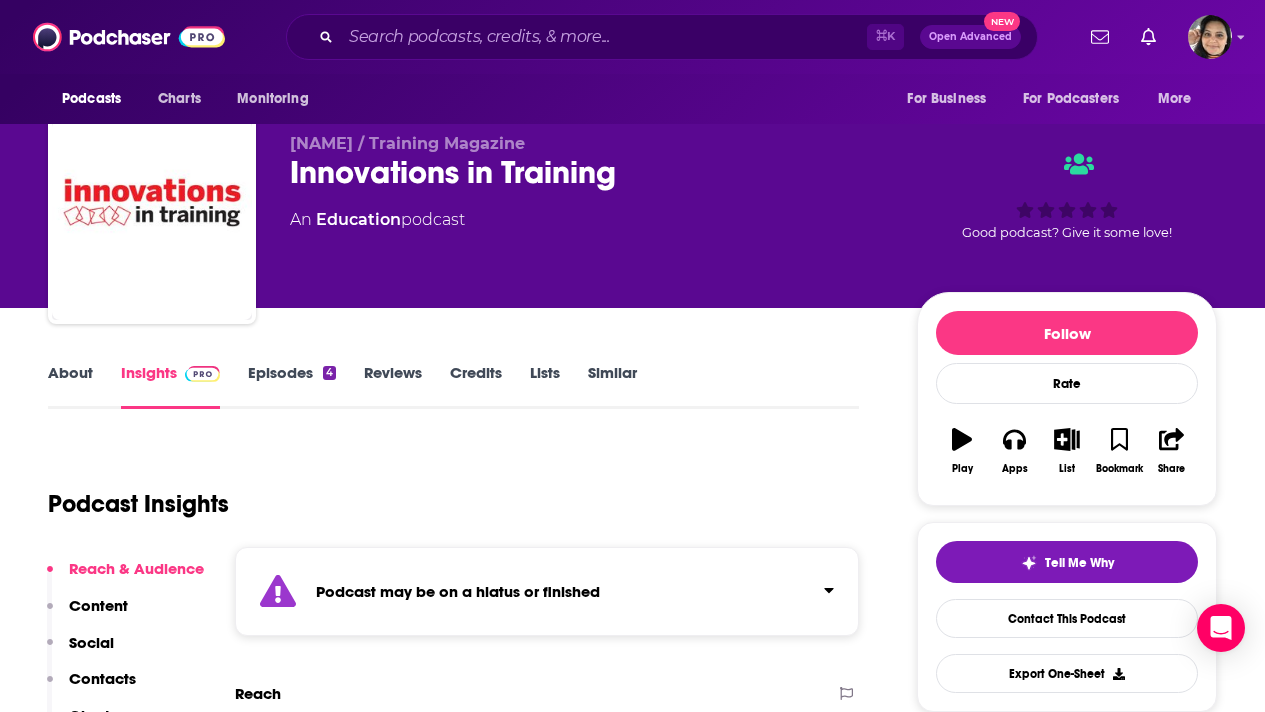 scroll, scrollTop: 0, scrollLeft: 0, axis: both 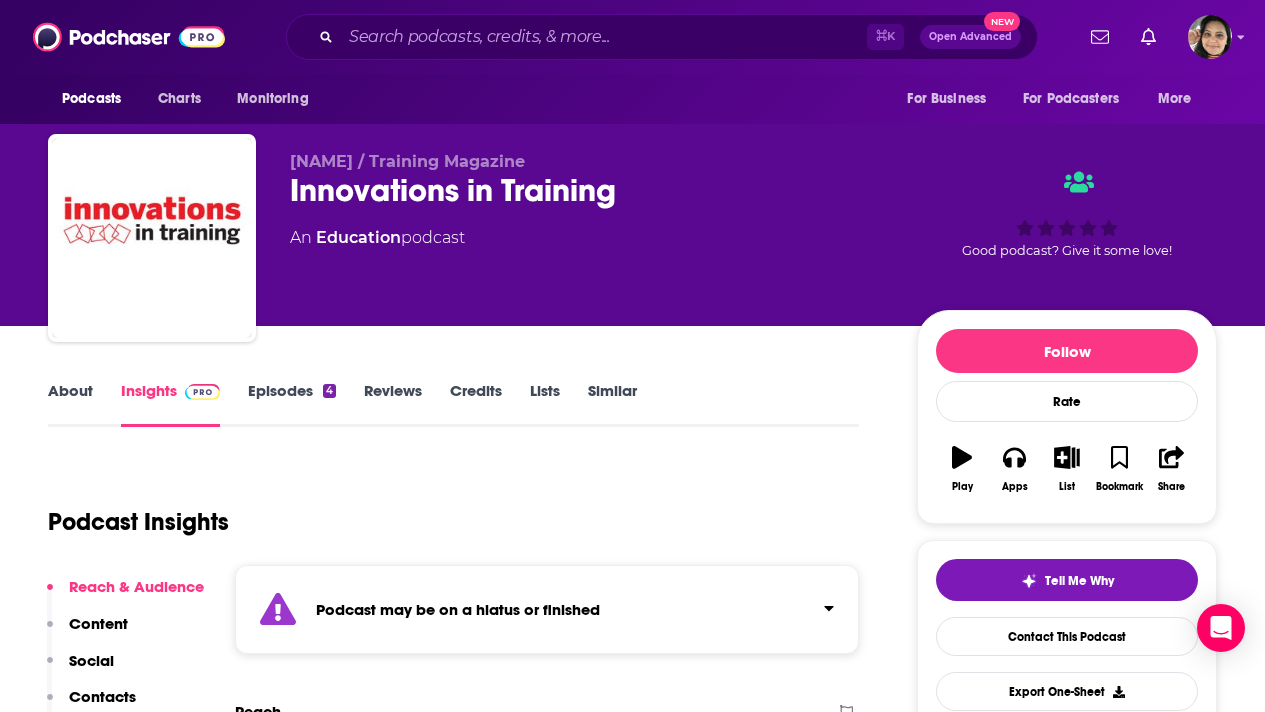 click on "Episodes 4" at bounding box center [292, 404] 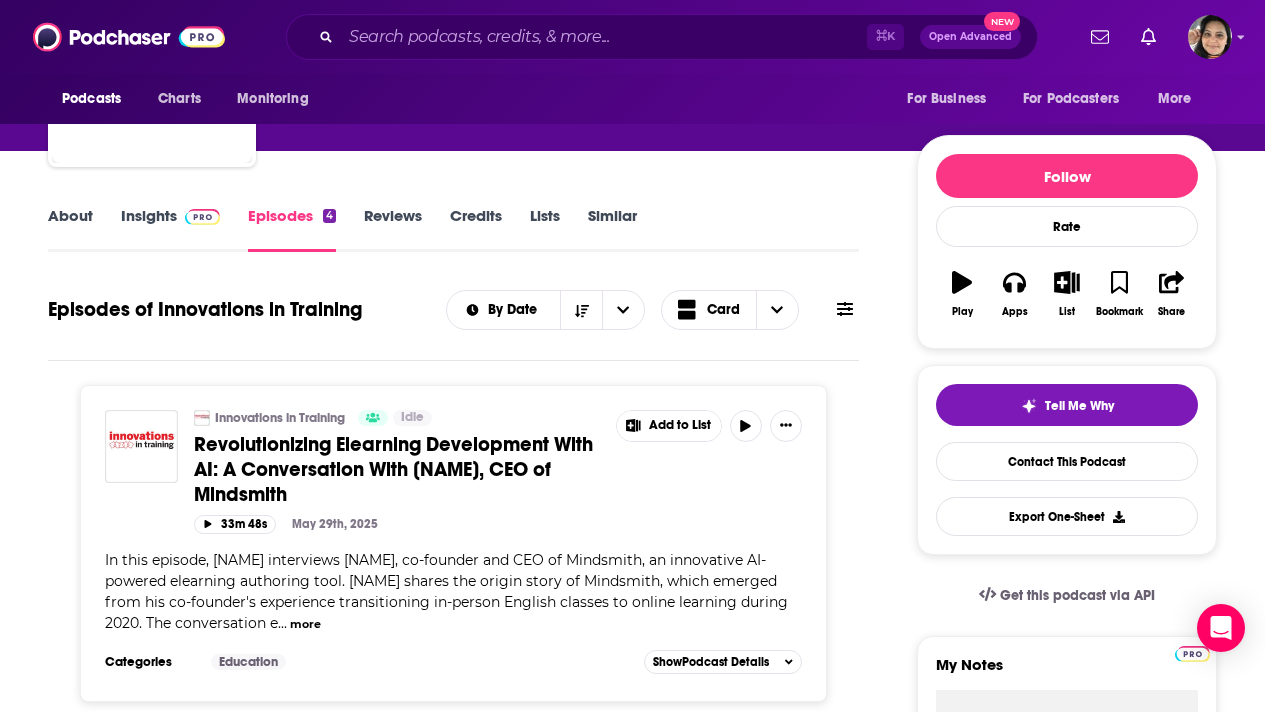 scroll, scrollTop: 160, scrollLeft: 0, axis: vertical 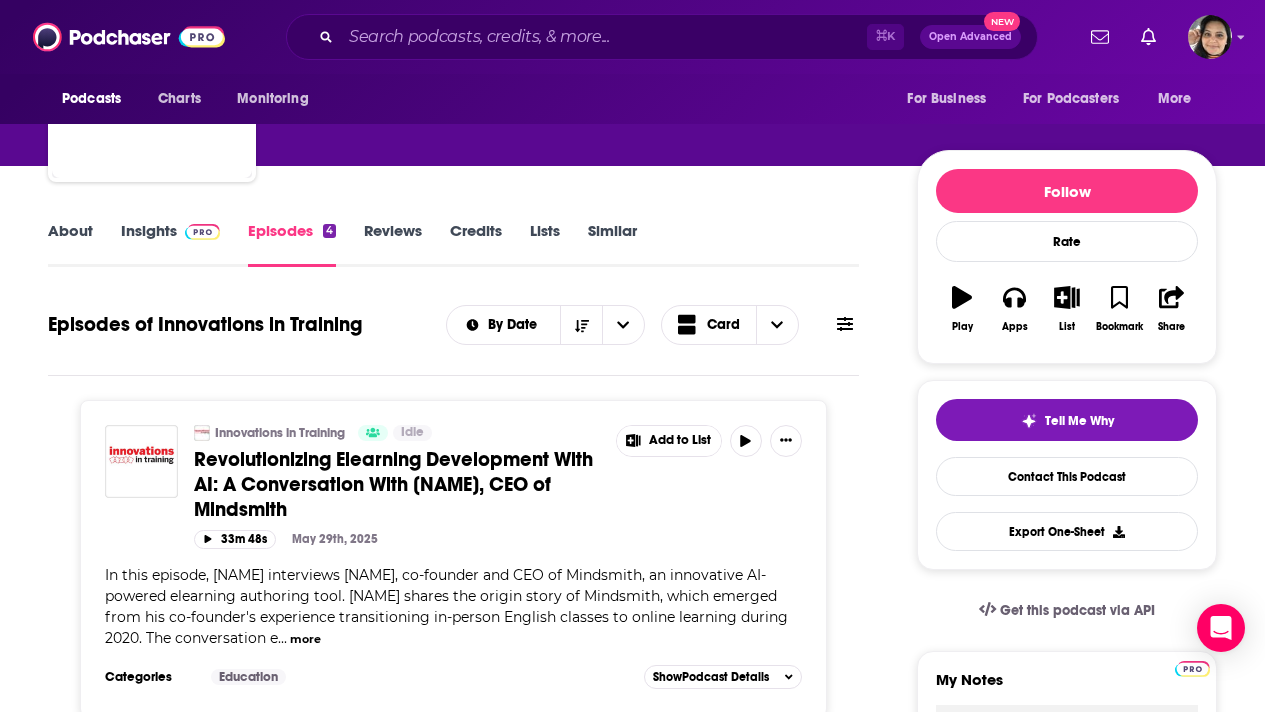 click on "Insights" at bounding box center [170, 244] 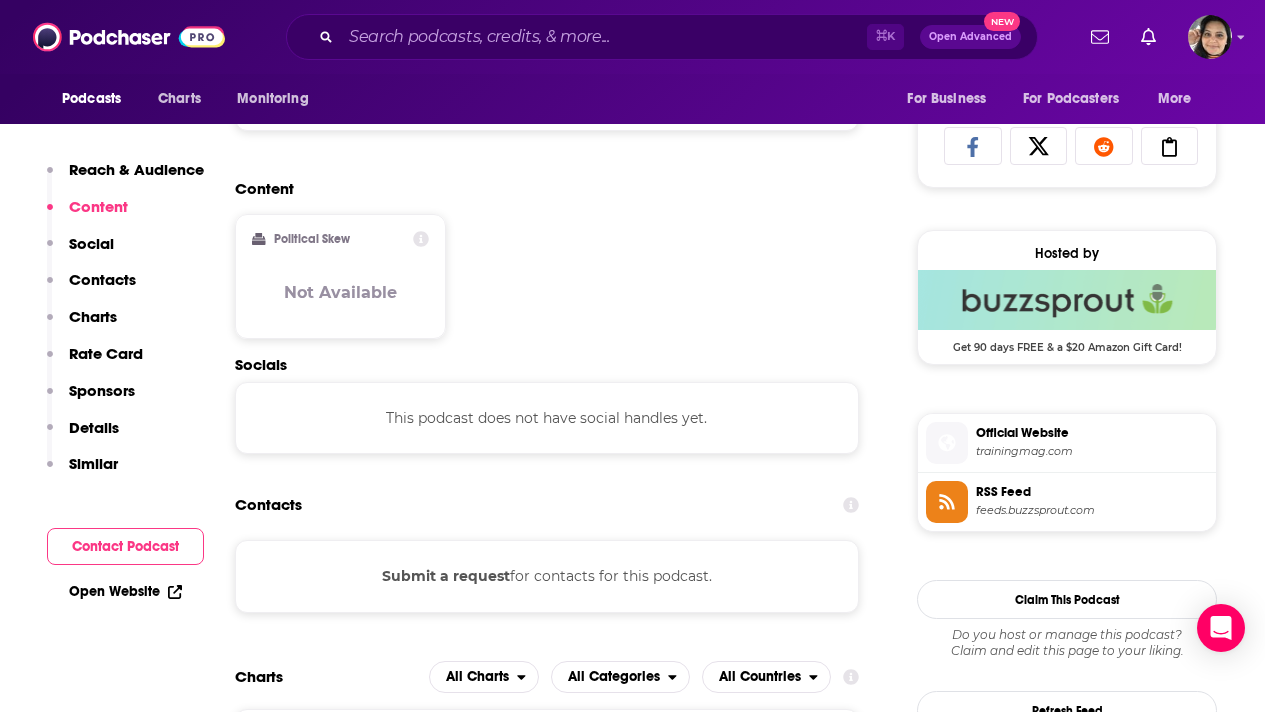 scroll, scrollTop: 1309, scrollLeft: 0, axis: vertical 